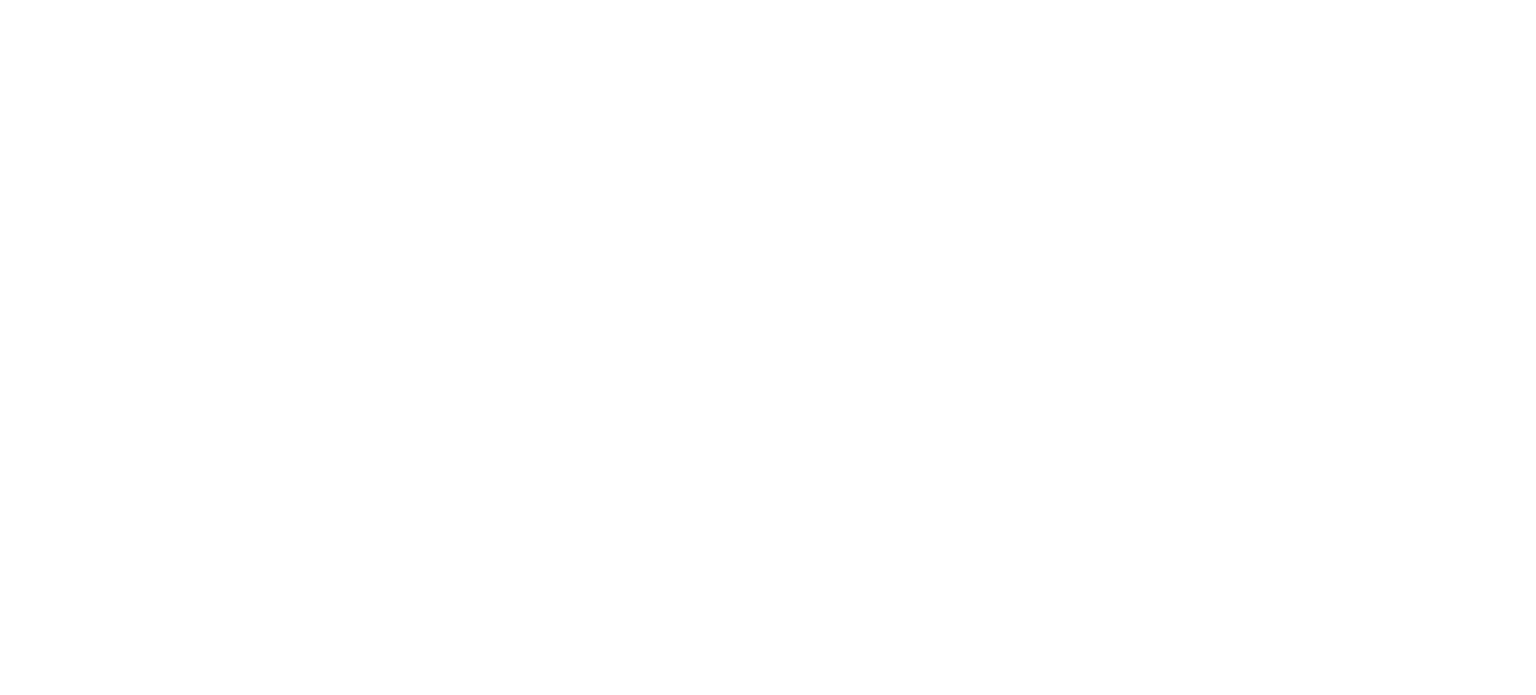 scroll, scrollTop: 0, scrollLeft: 0, axis: both 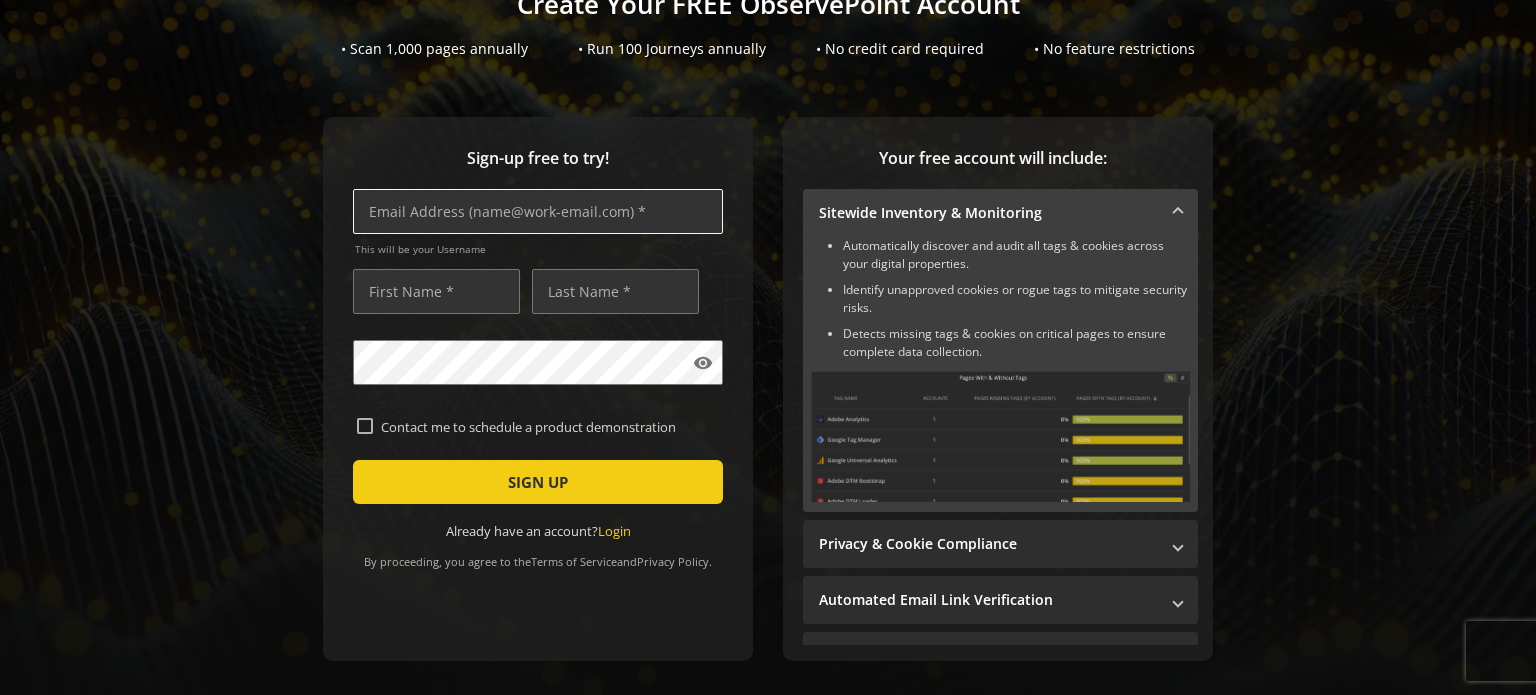 click at bounding box center (538, 211) 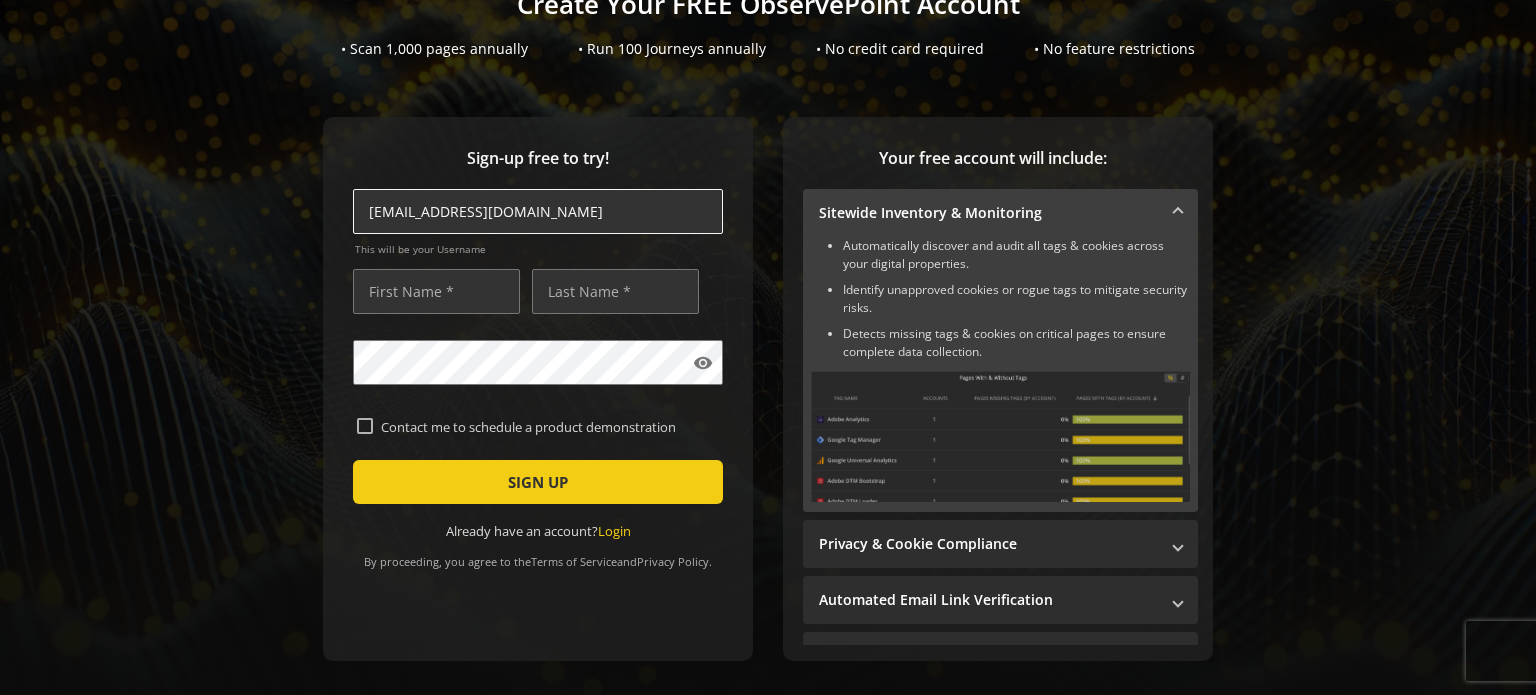 type on "[EMAIL_ADDRESS][DOMAIN_NAME]" 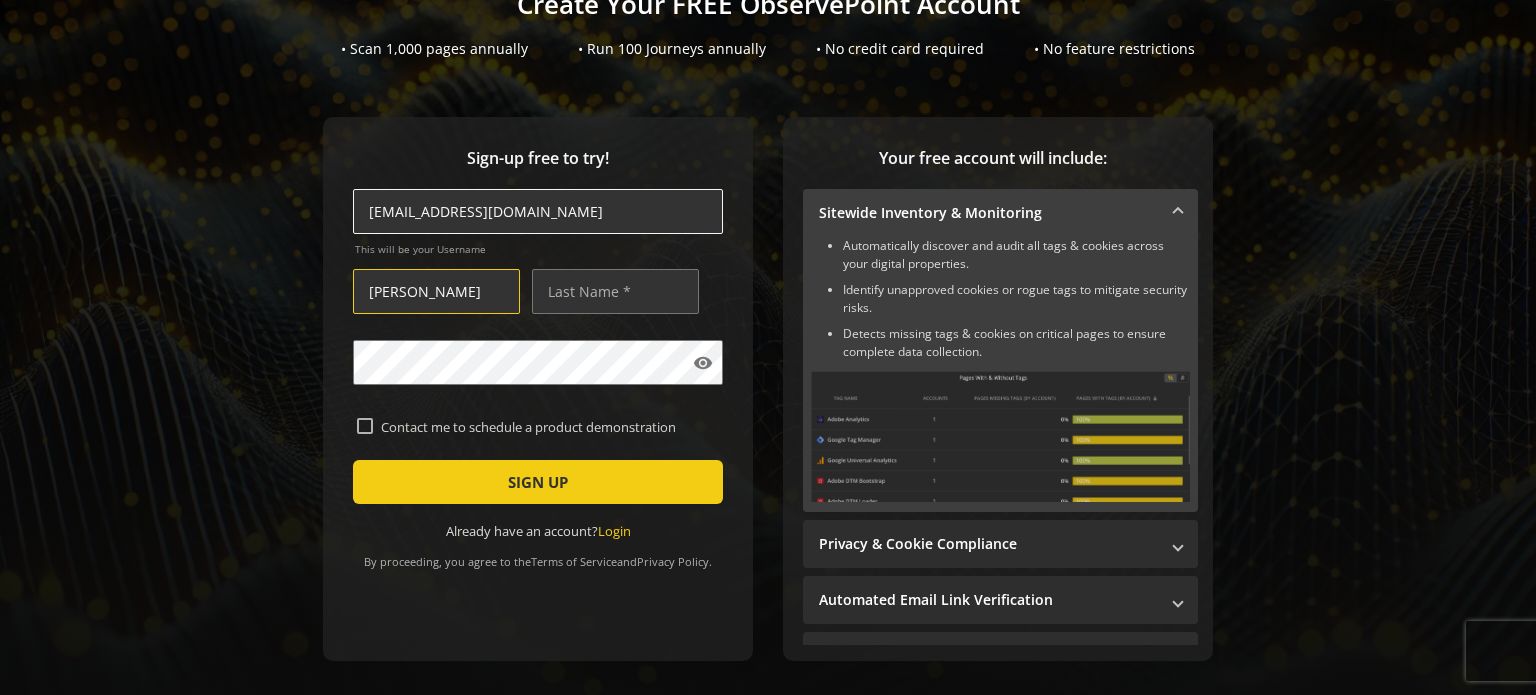 type on "[PERSON_NAME]" 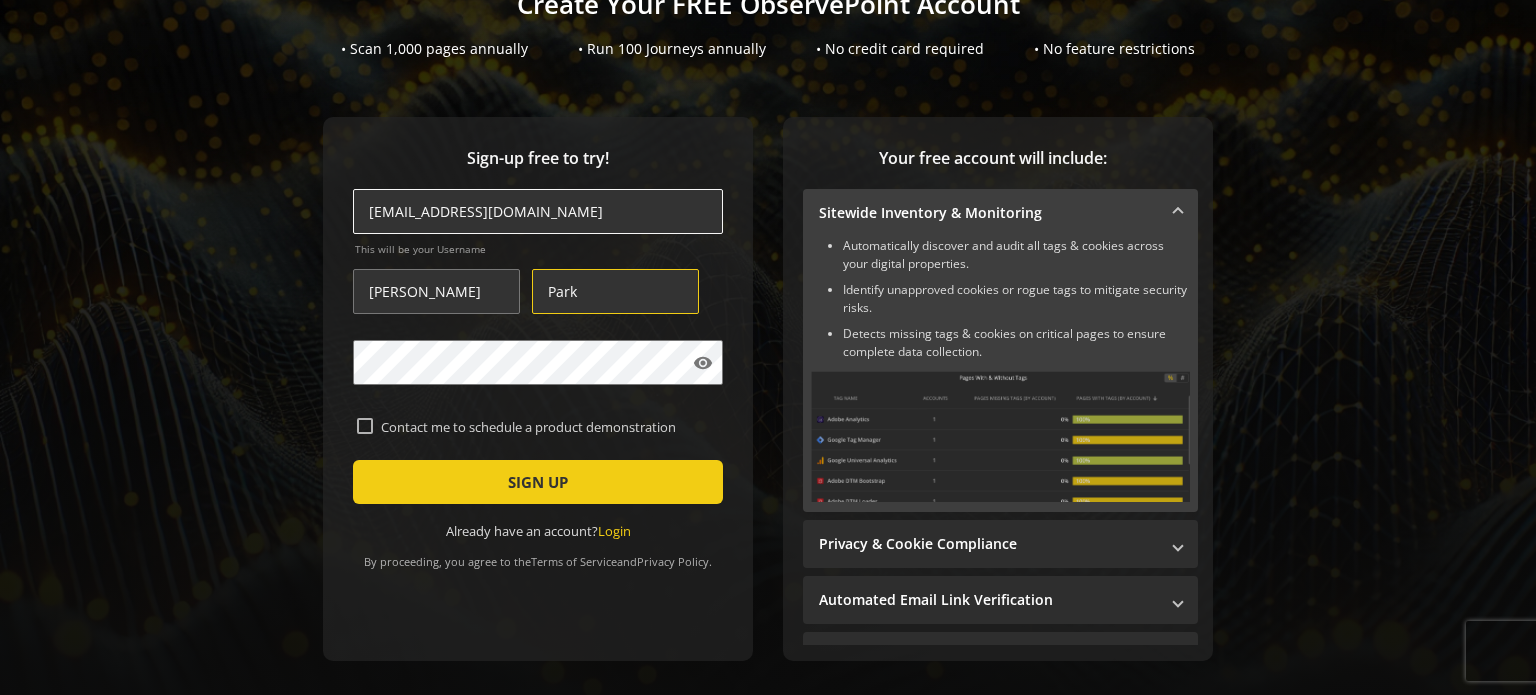 type on "Park" 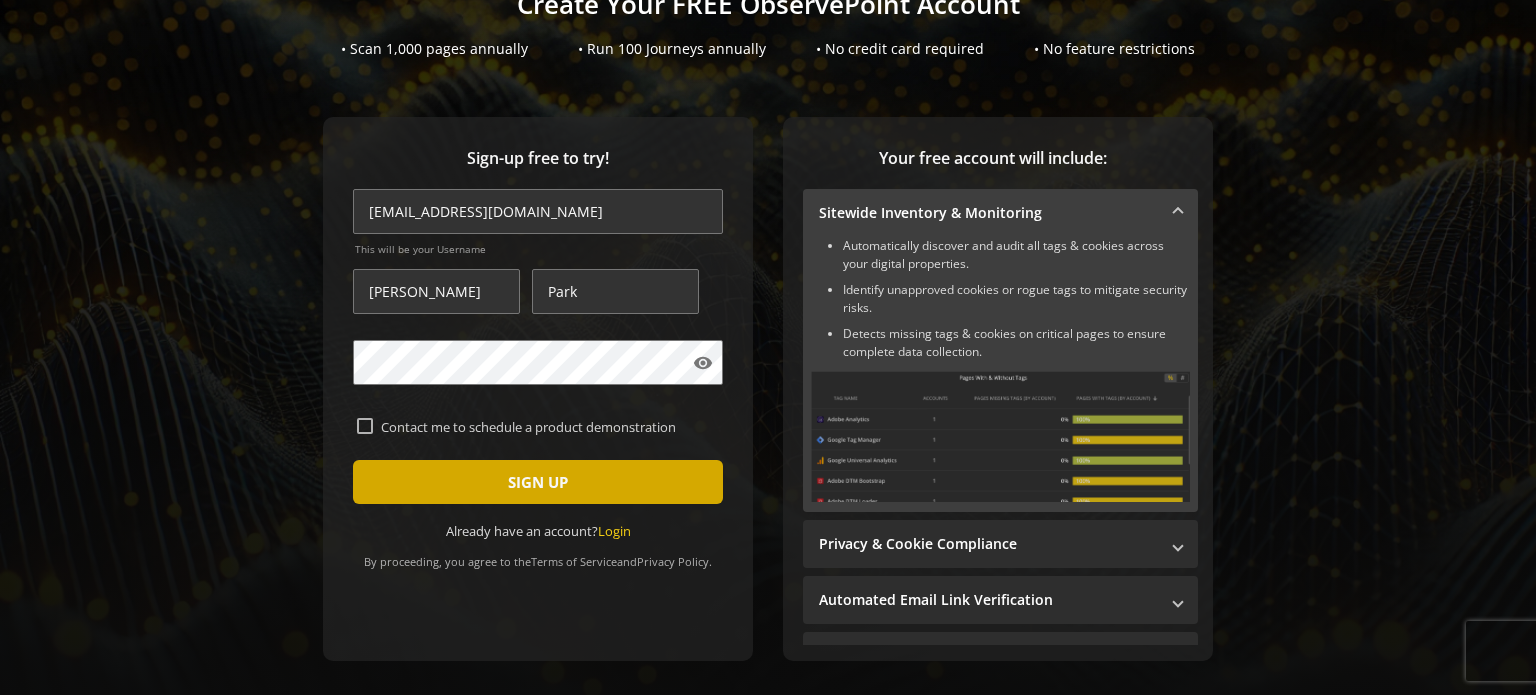 click on "SIGN UP" at bounding box center [538, 482] 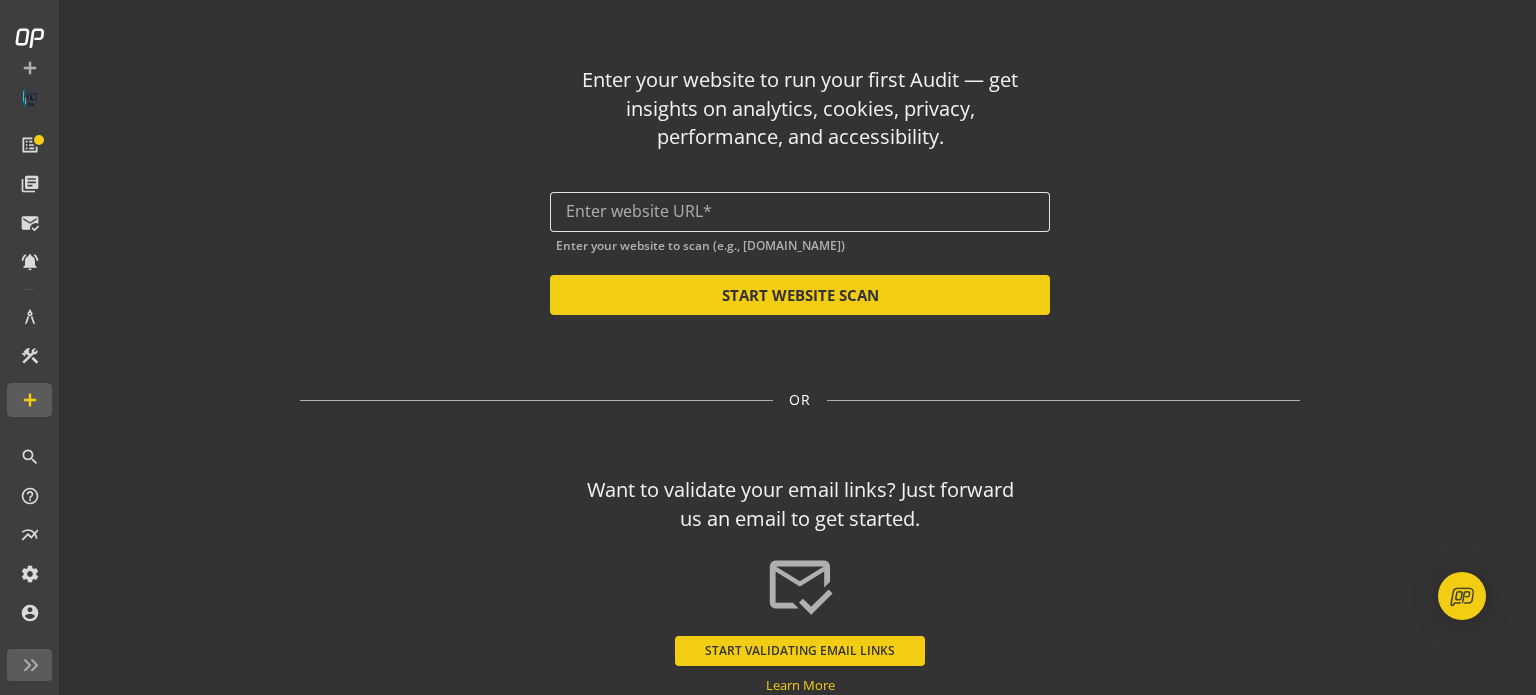 click 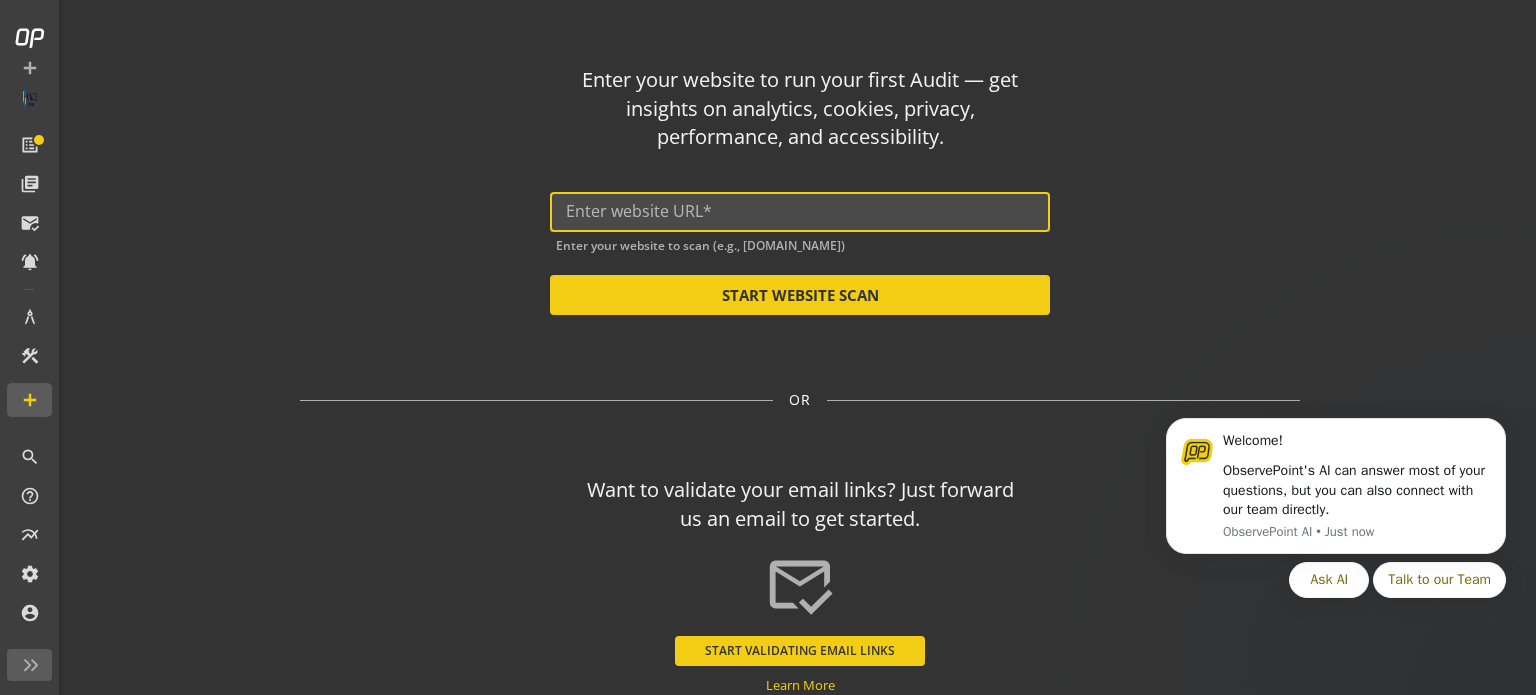 scroll, scrollTop: 0, scrollLeft: 0, axis: both 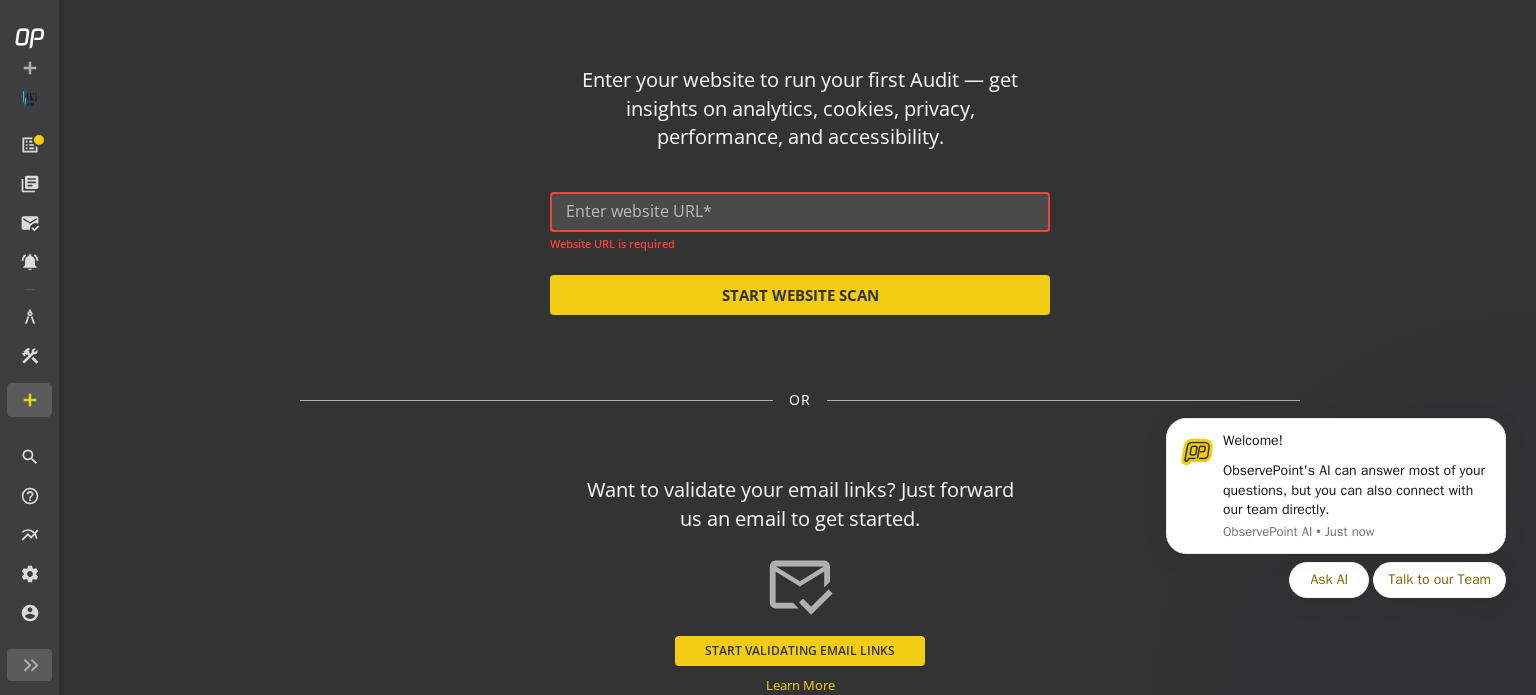 click at bounding box center [800, 211] 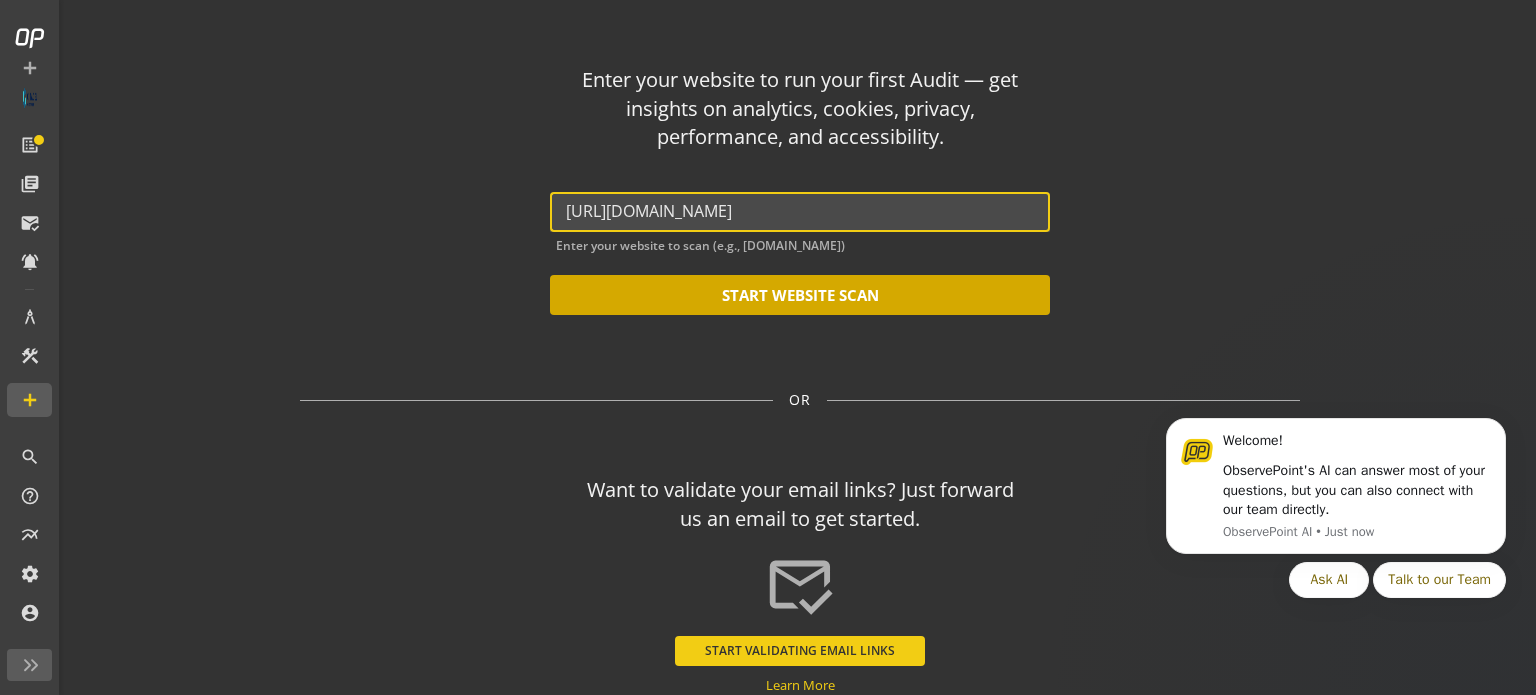 type on "[URL][DOMAIN_NAME]" 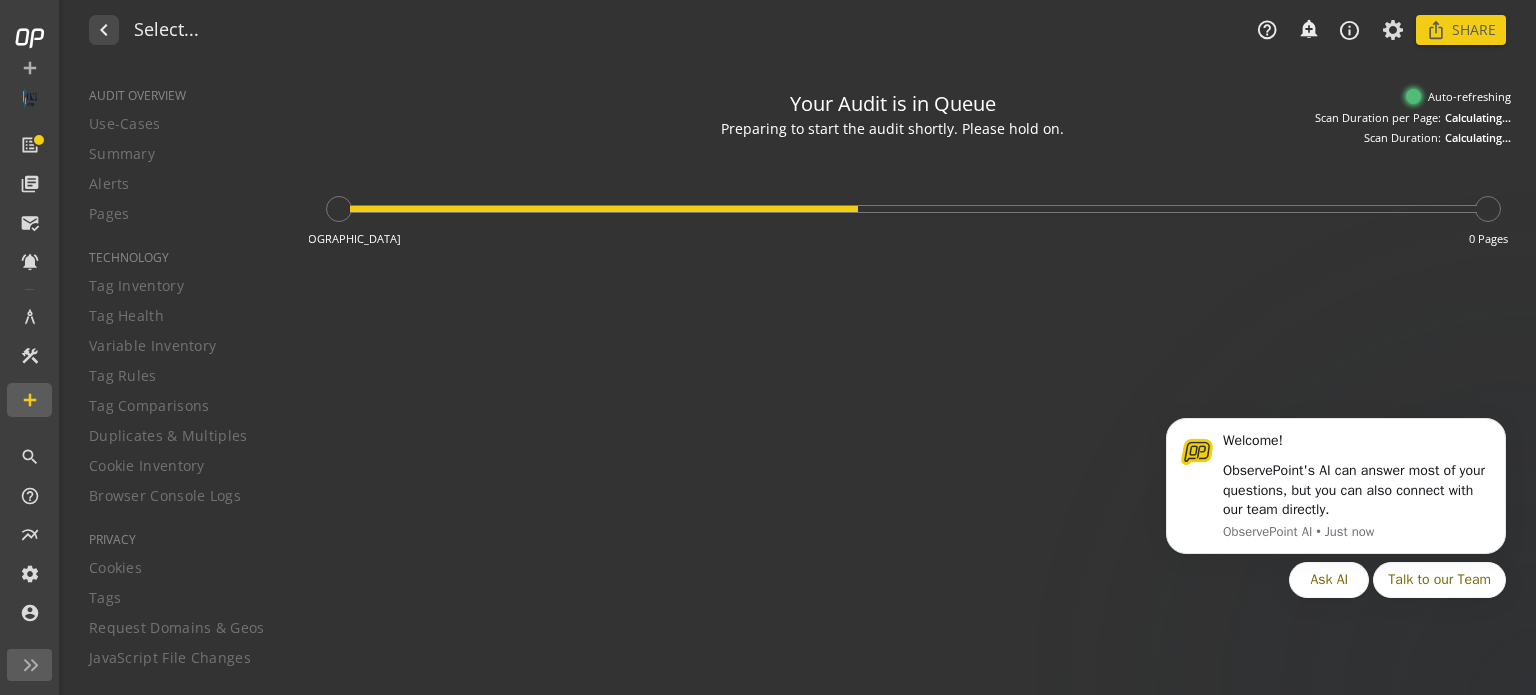type on "Notes can include:
-a description of what this audit is validating
-changes in audit settings
-discoveries in the report of outstanding rule failures or items needing remediation" 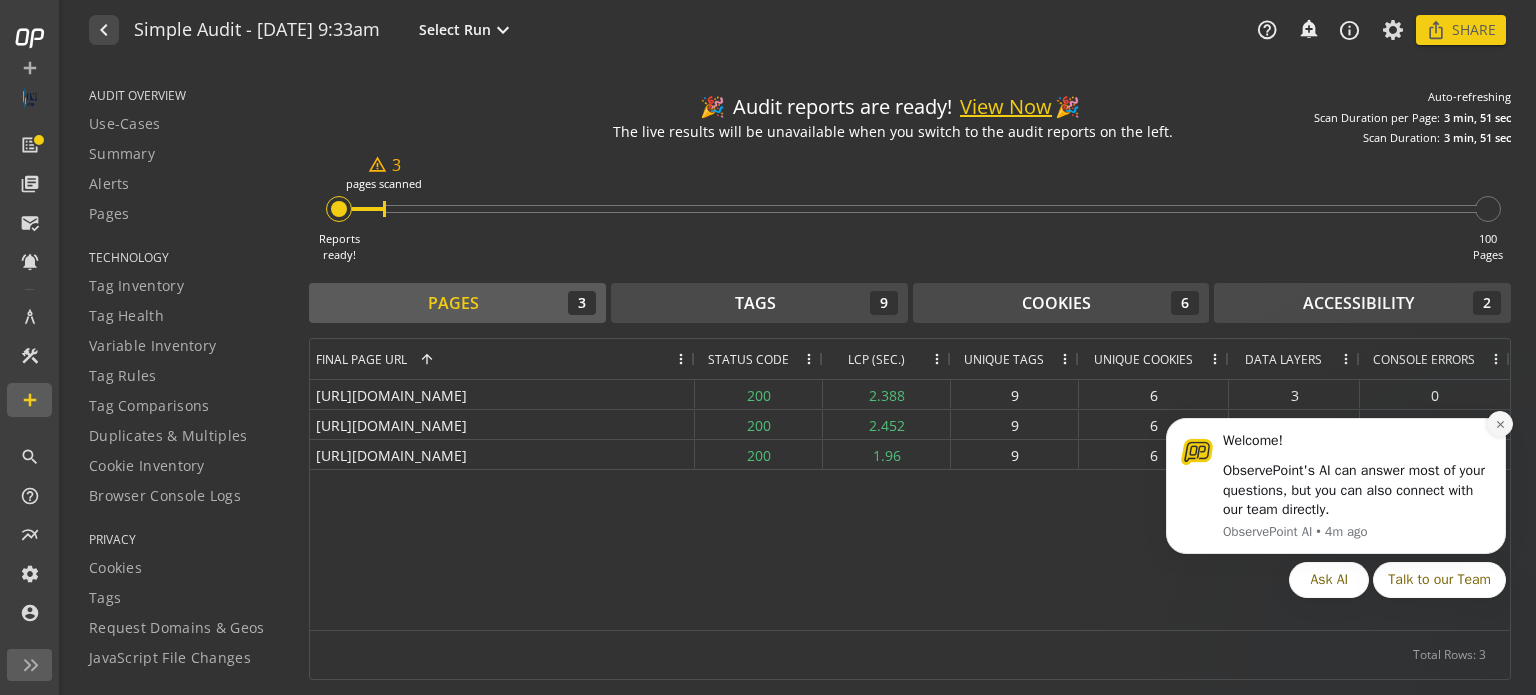 click 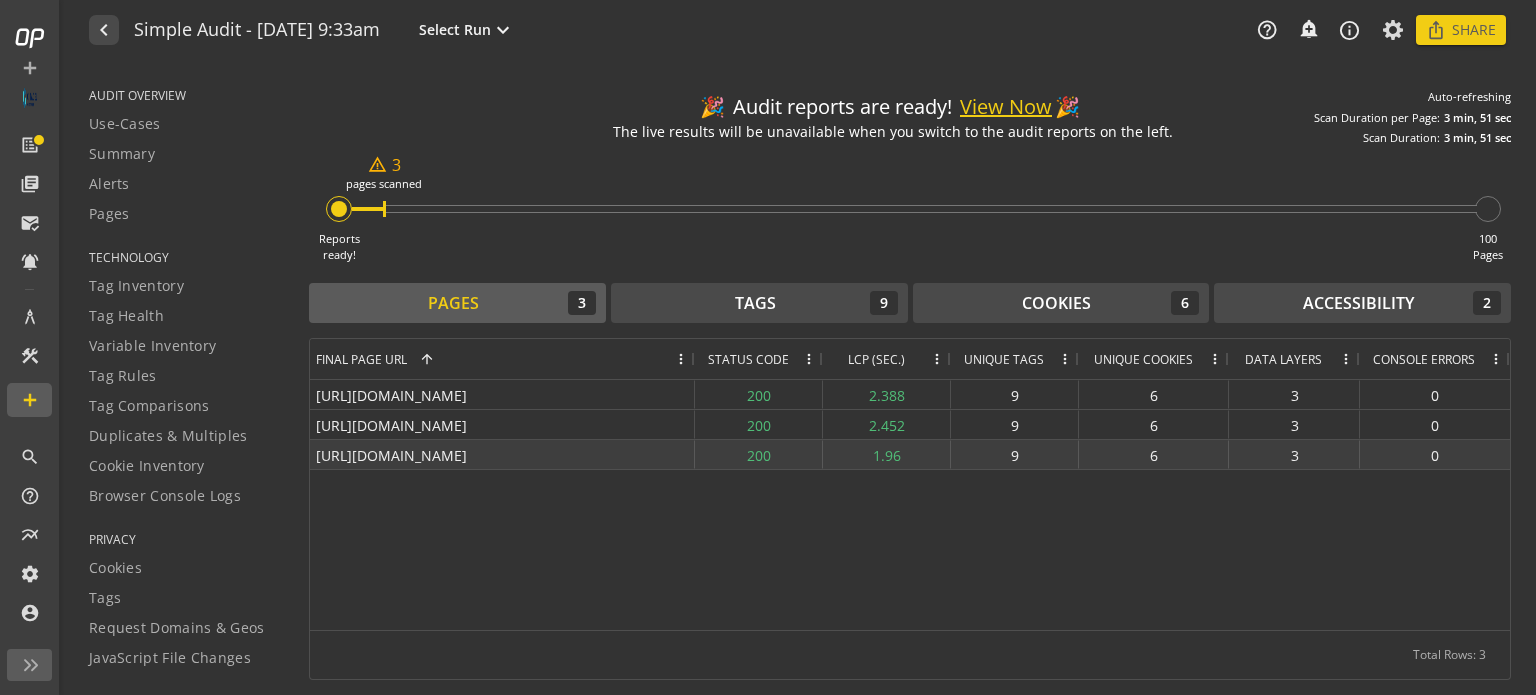 click on "[URL][DOMAIN_NAME]" 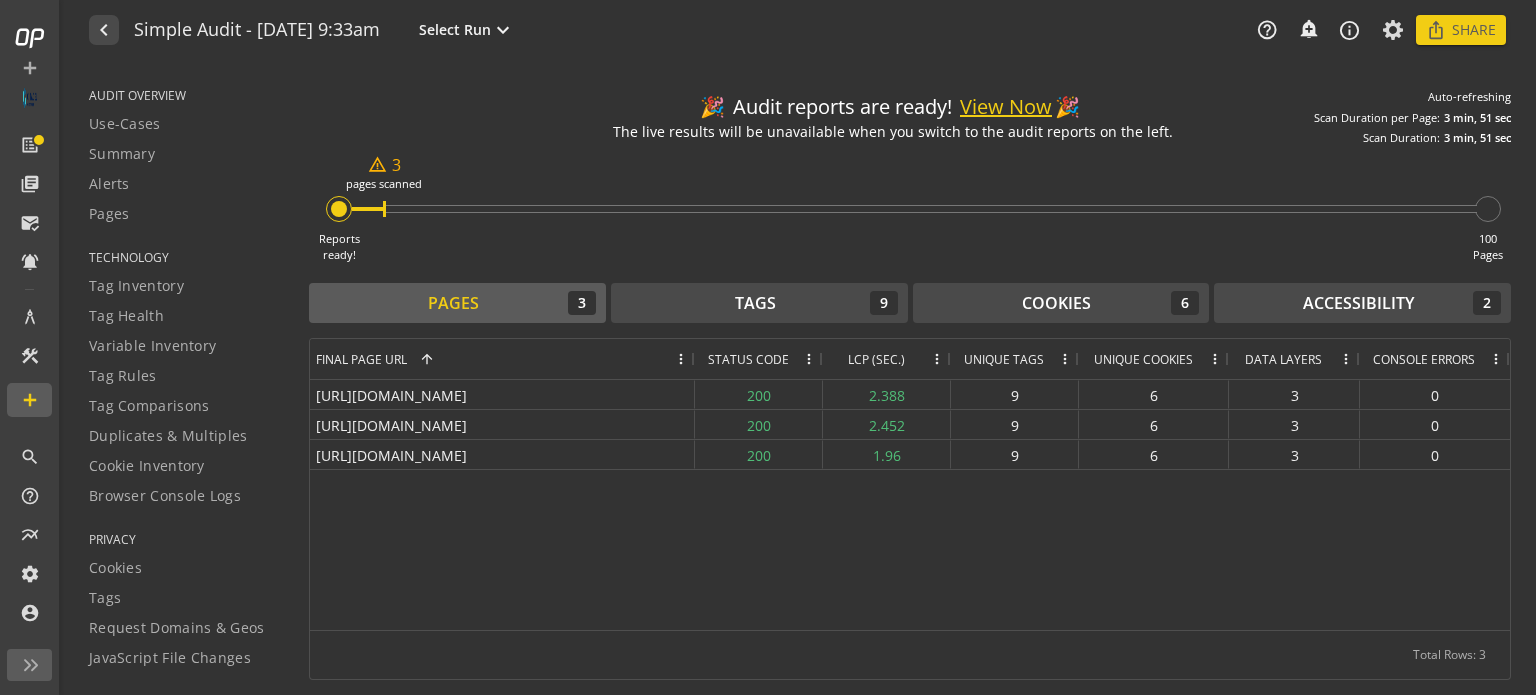 scroll, scrollTop: 0, scrollLeft: 0, axis: both 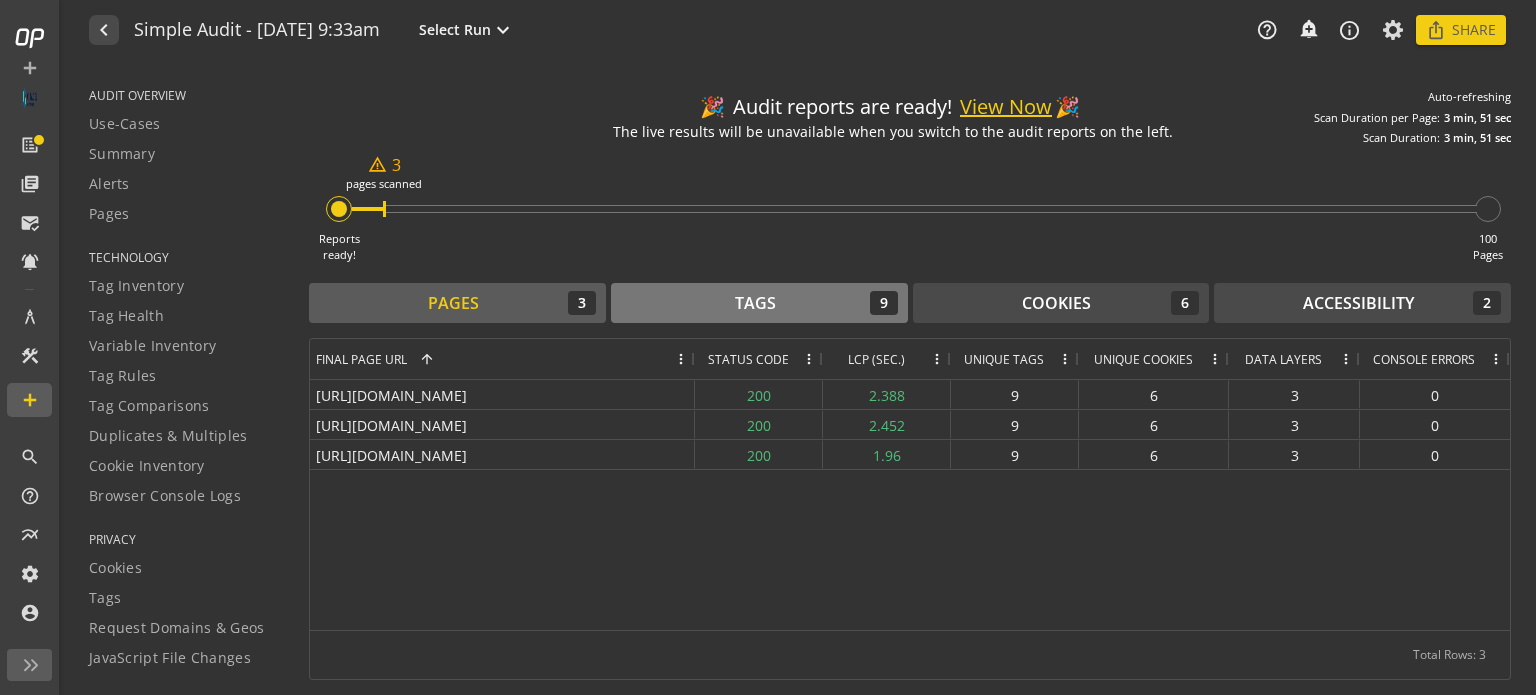 click on "Tags  9" 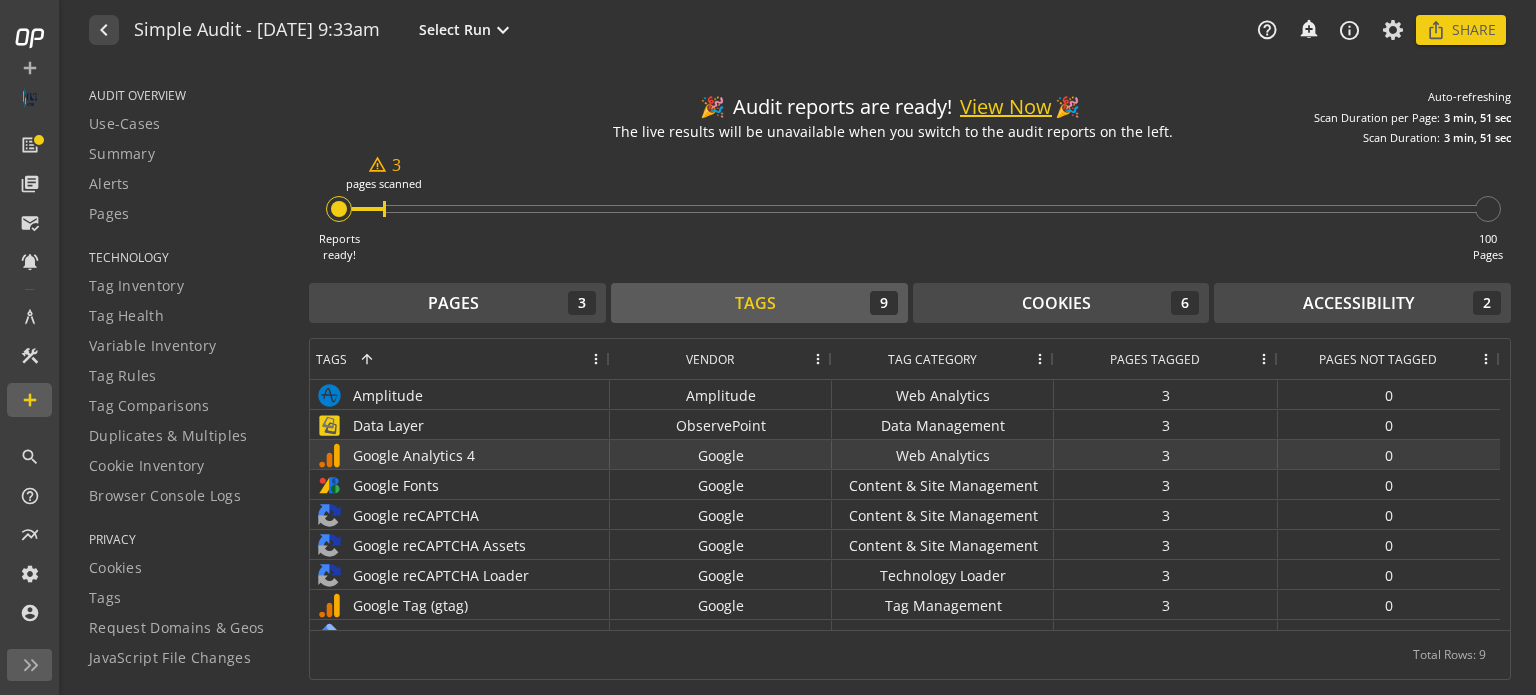 scroll, scrollTop: 14, scrollLeft: 0, axis: vertical 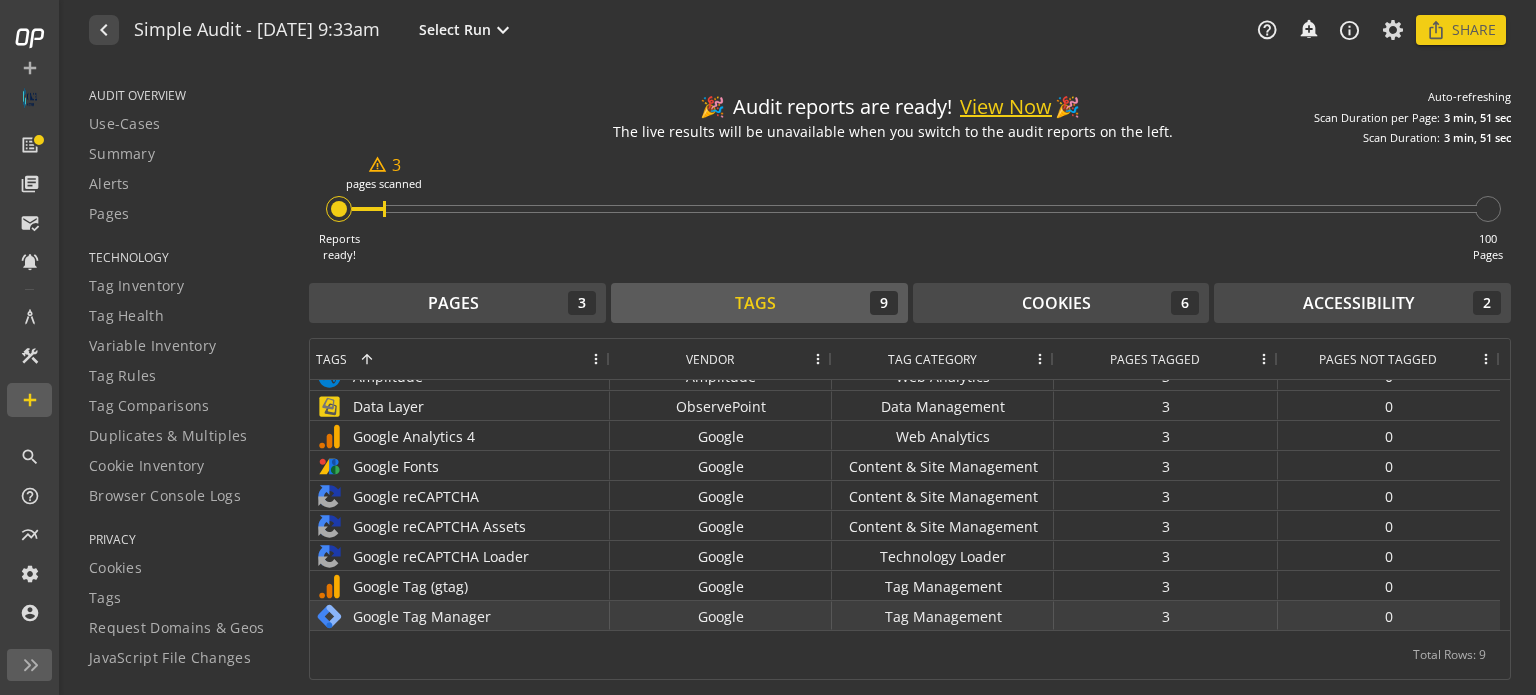 click on "Google Tag Manager" 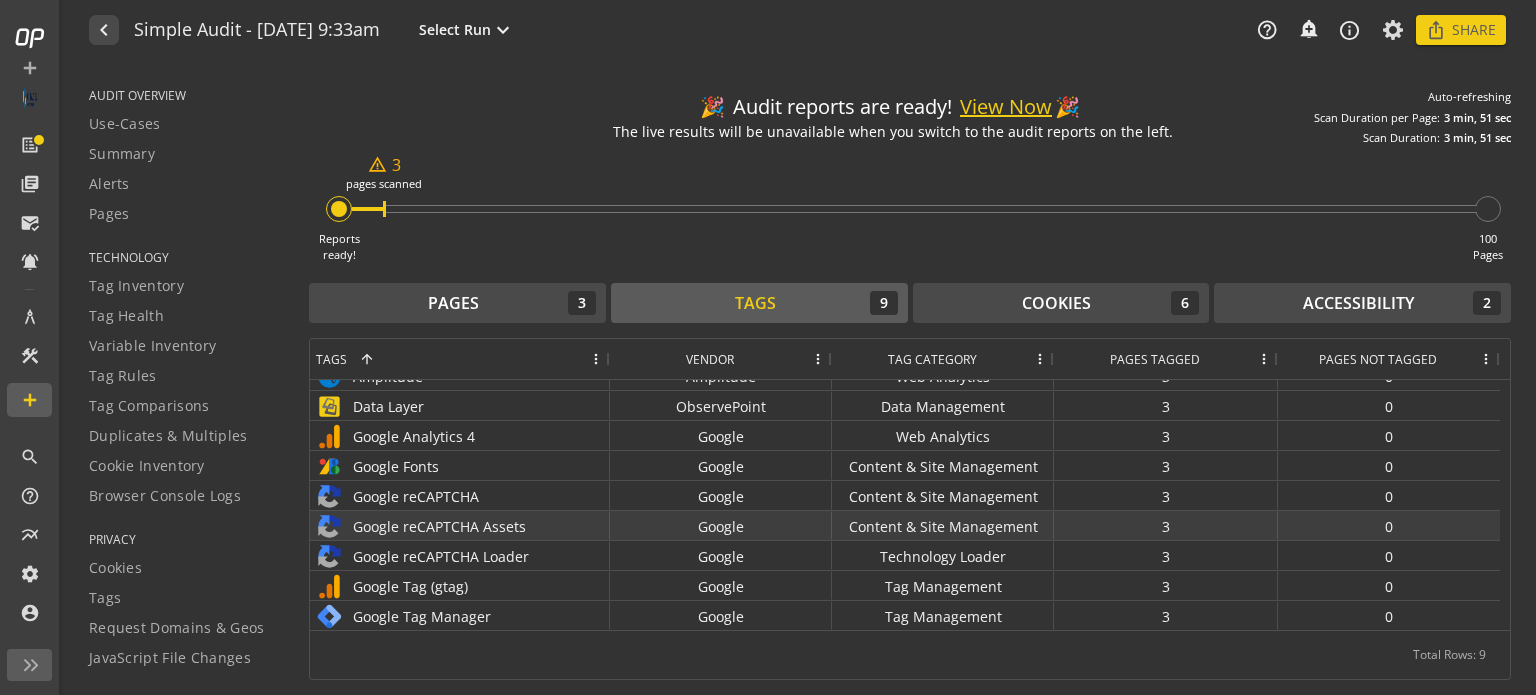scroll, scrollTop: 4, scrollLeft: 0, axis: vertical 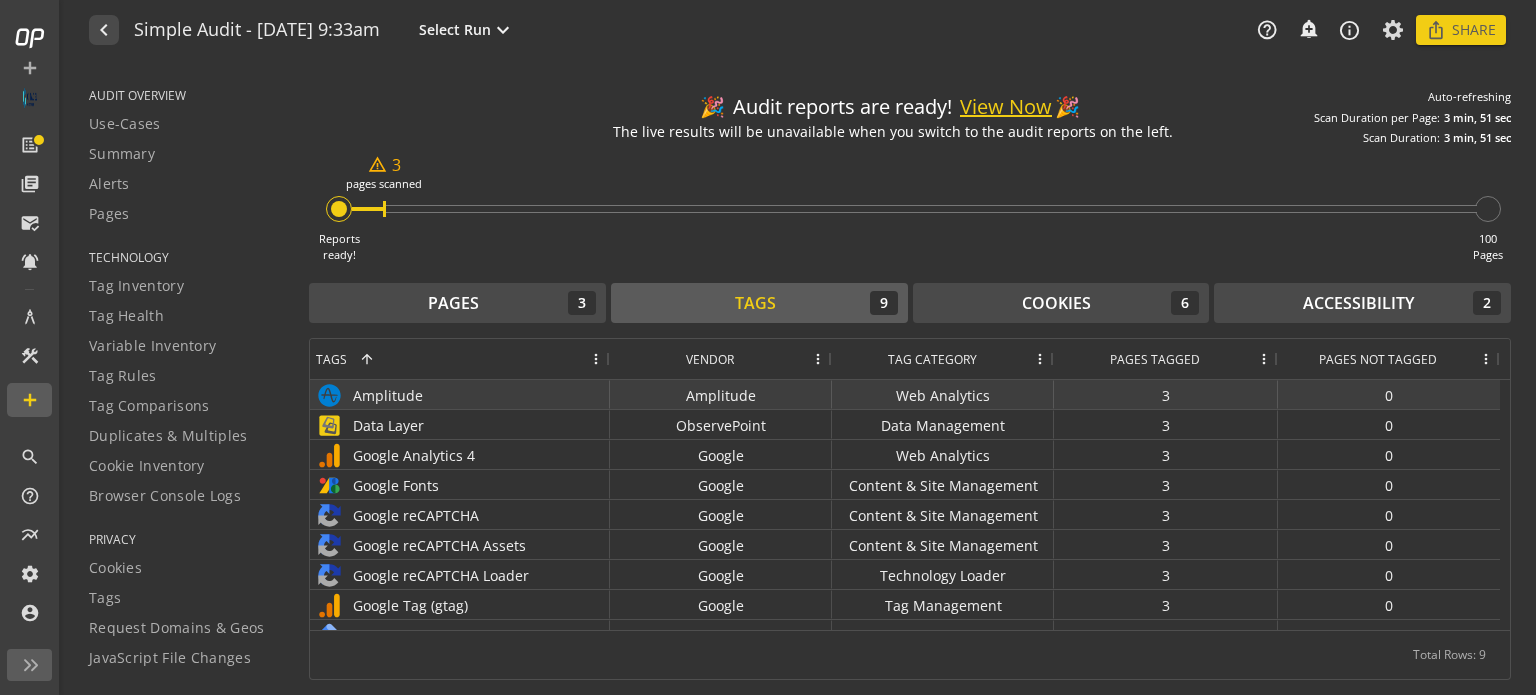 click on "Amplitude" 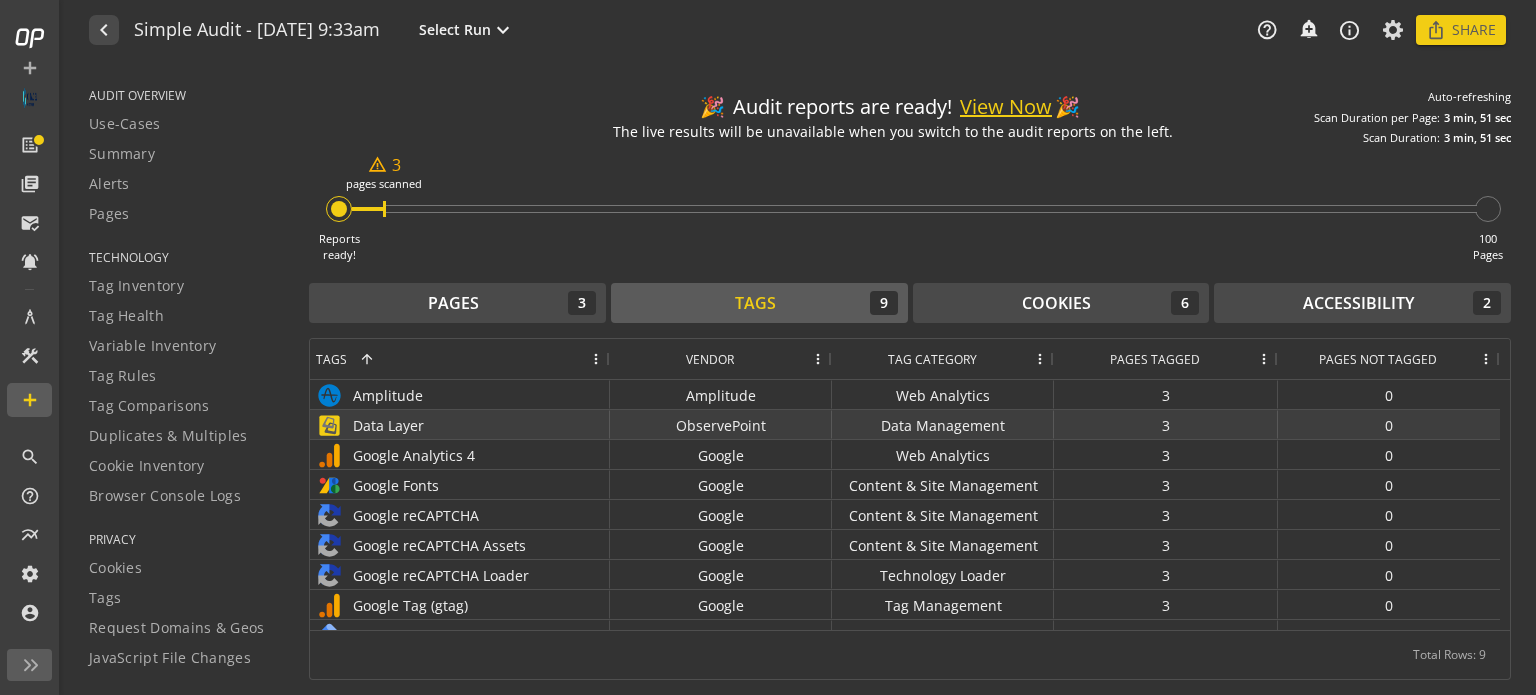 scroll, scrollTop: 11, scrollLeft: 0, axis: vertical 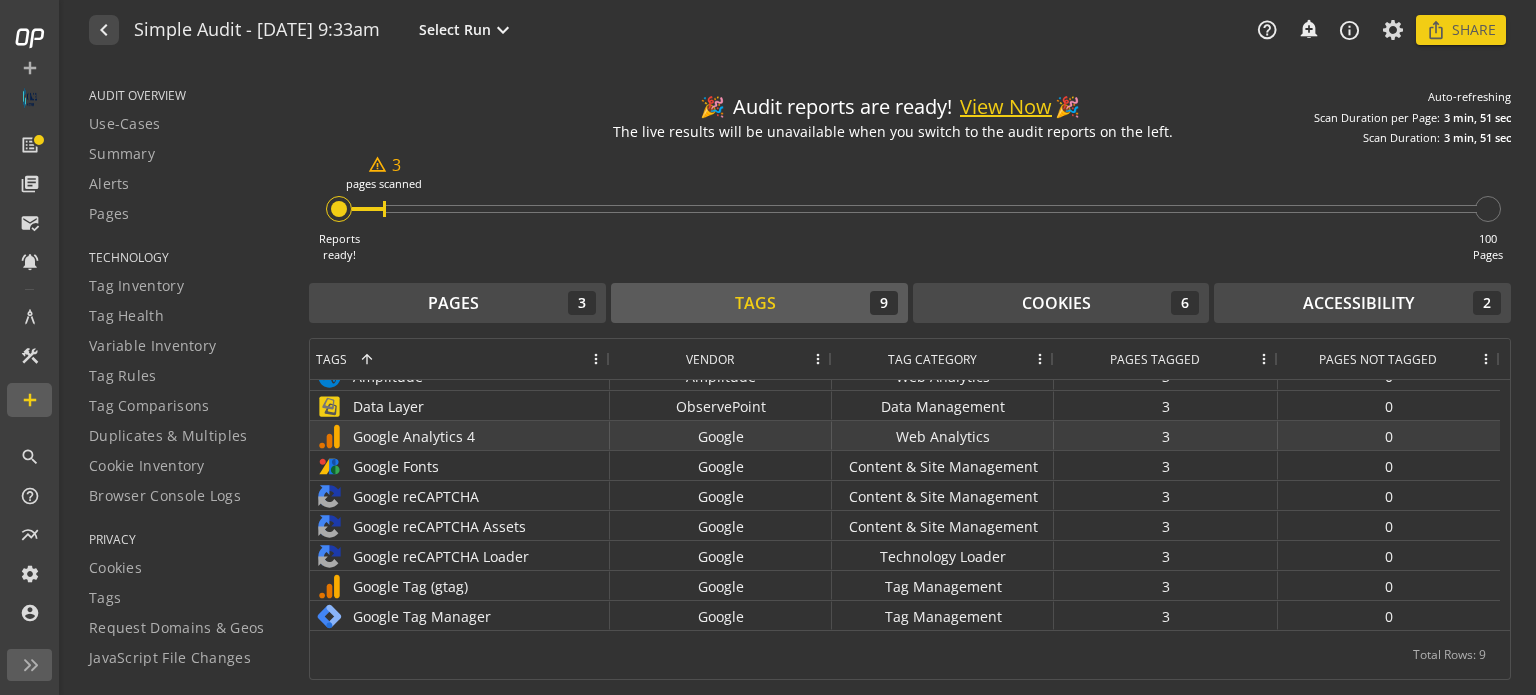click on "Google Analytics 4" 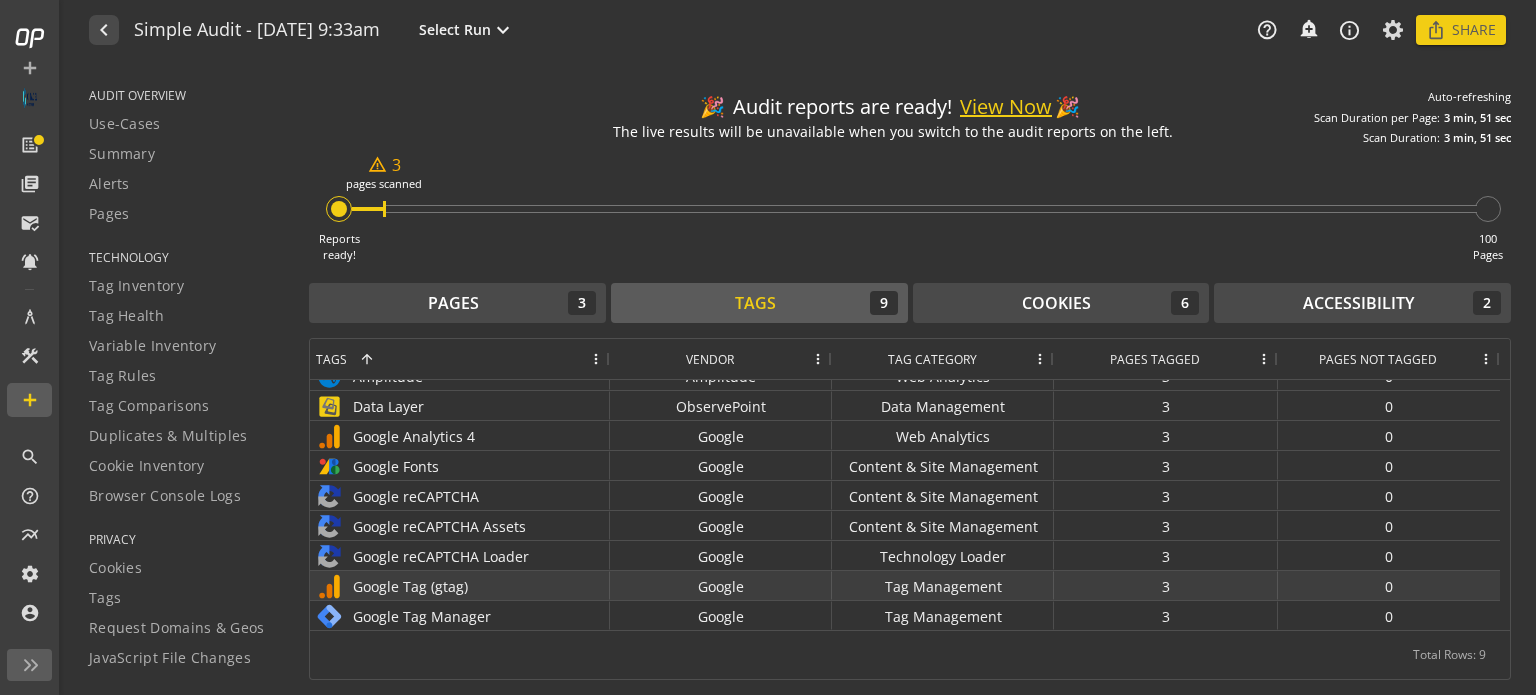 scroll, scrollTop: 4, scrollLeft: 0, axis: vertical 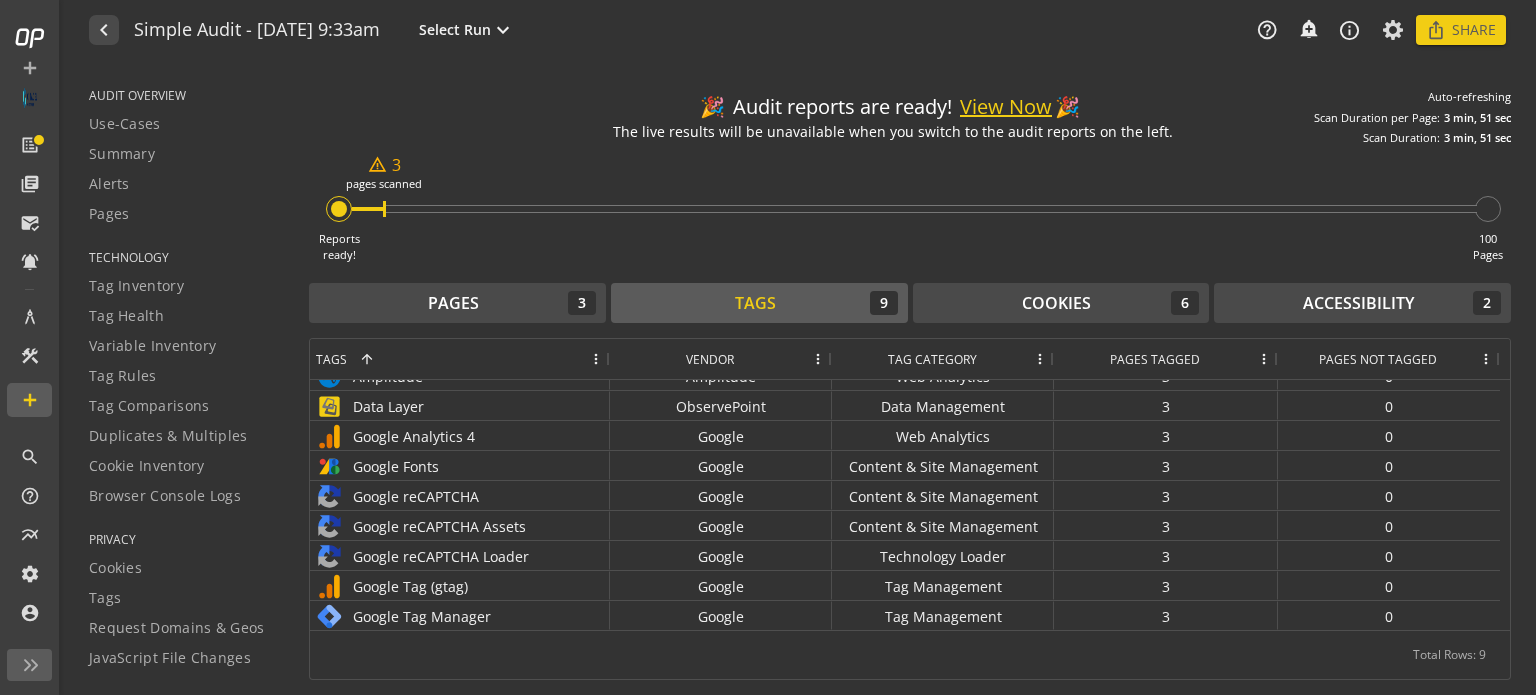 click on "Total Rows: 9" 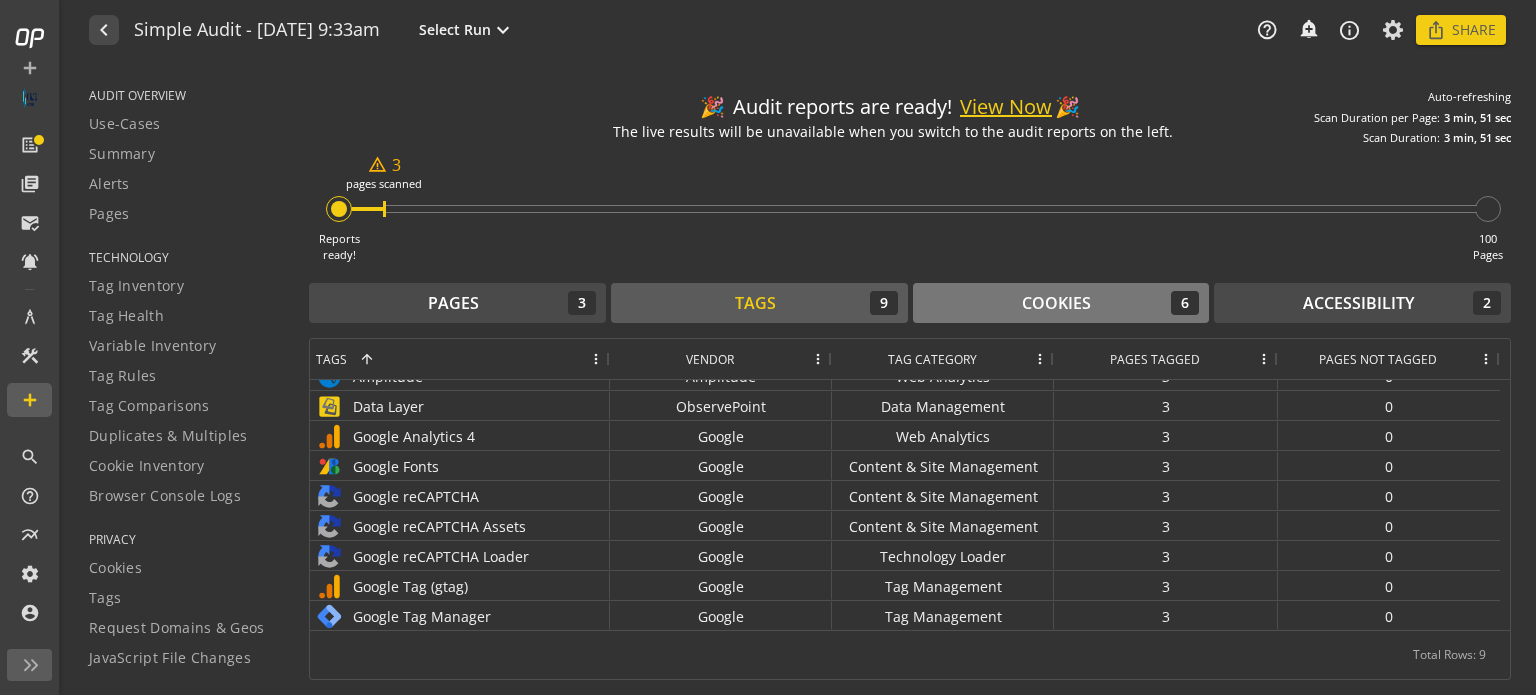 click on "Cookies  6" 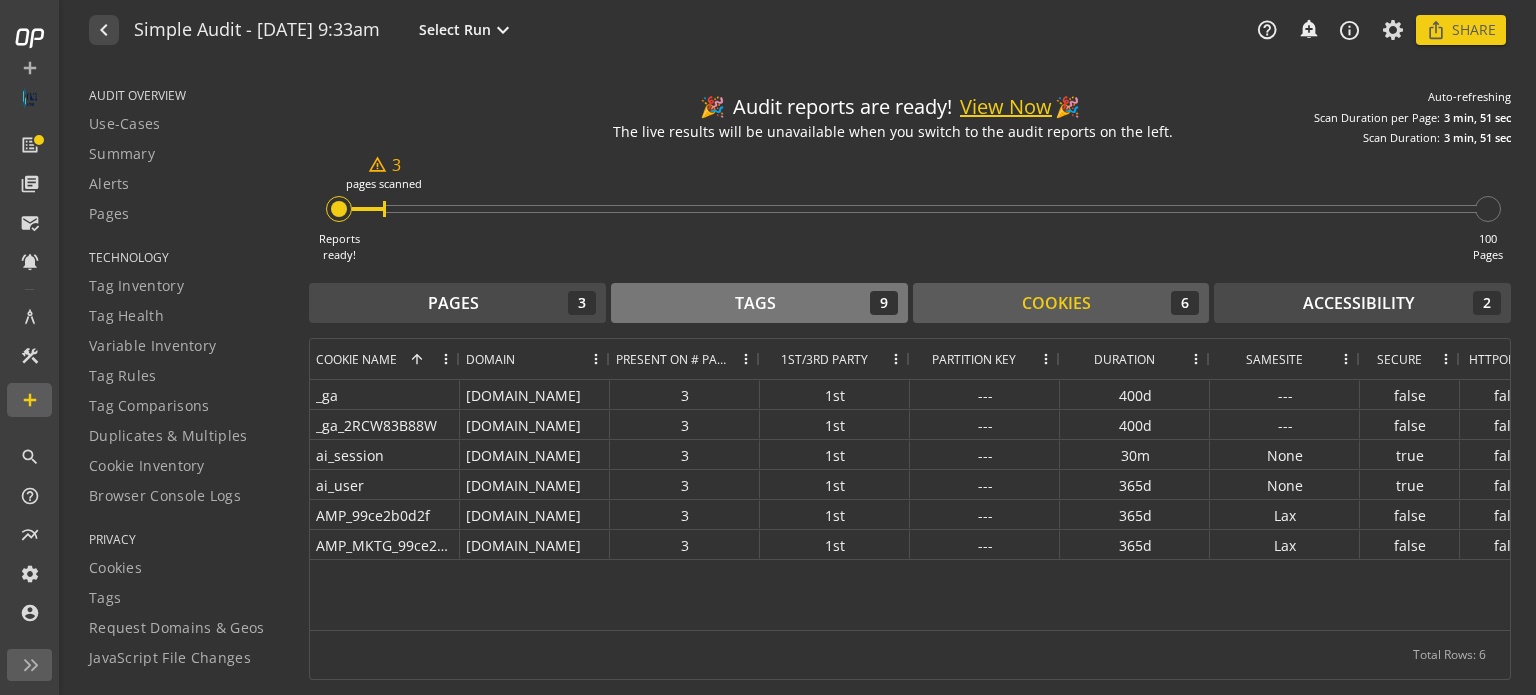 click on "Tags  9" 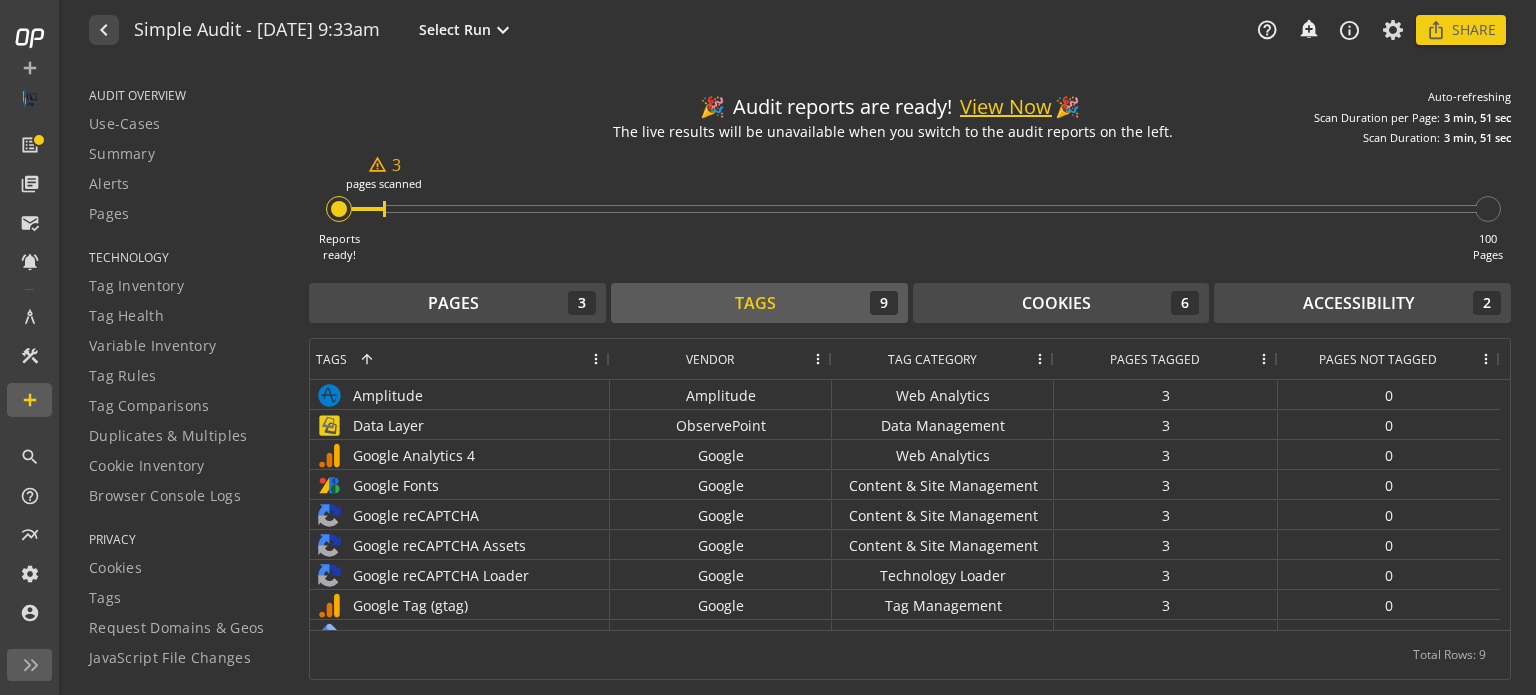 click on "View Now" 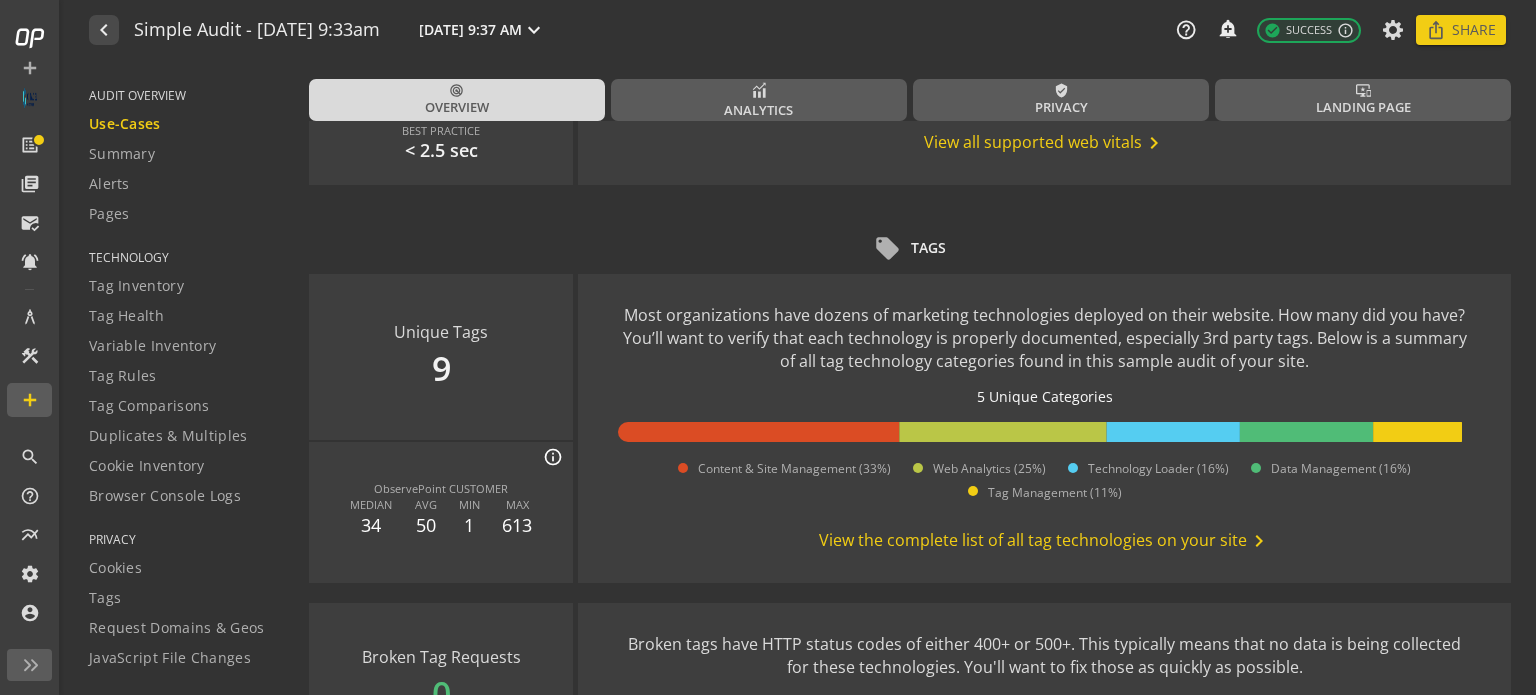 scroll 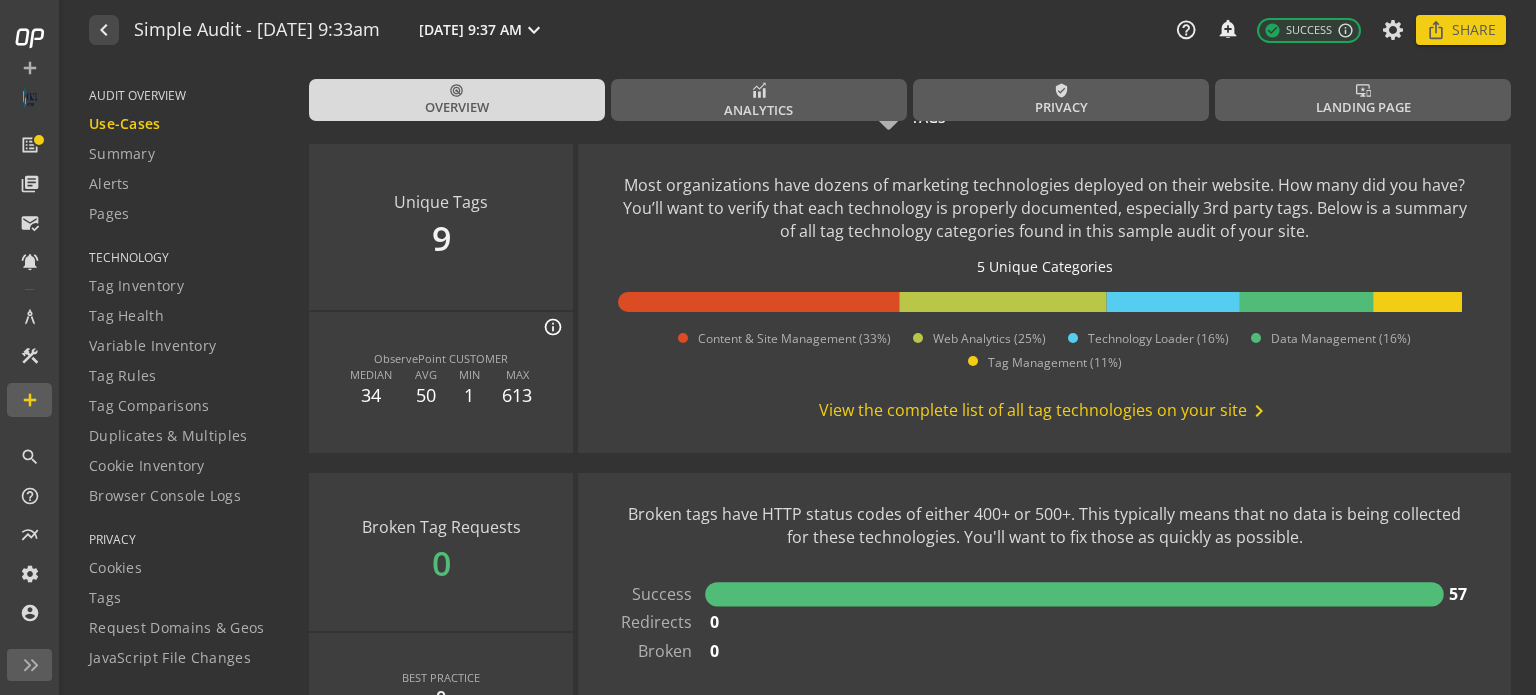 click 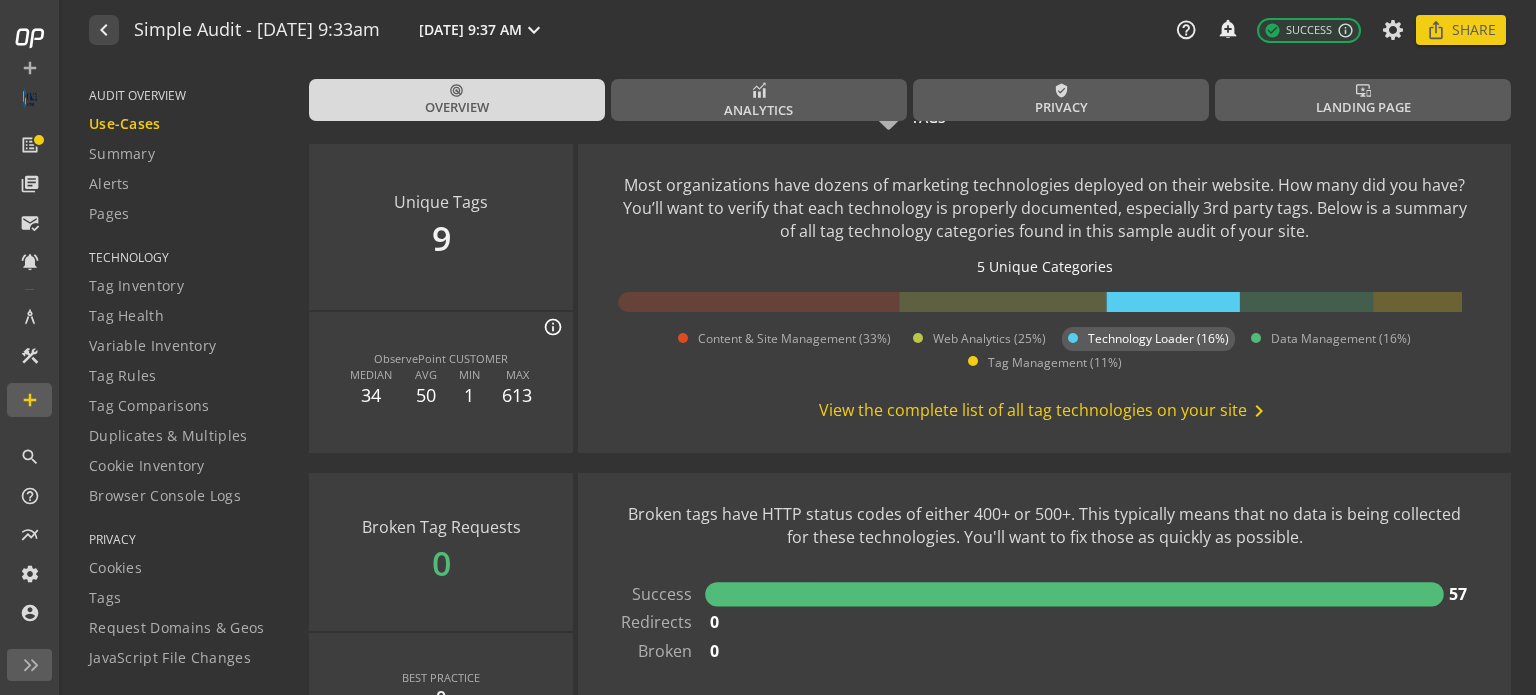 click 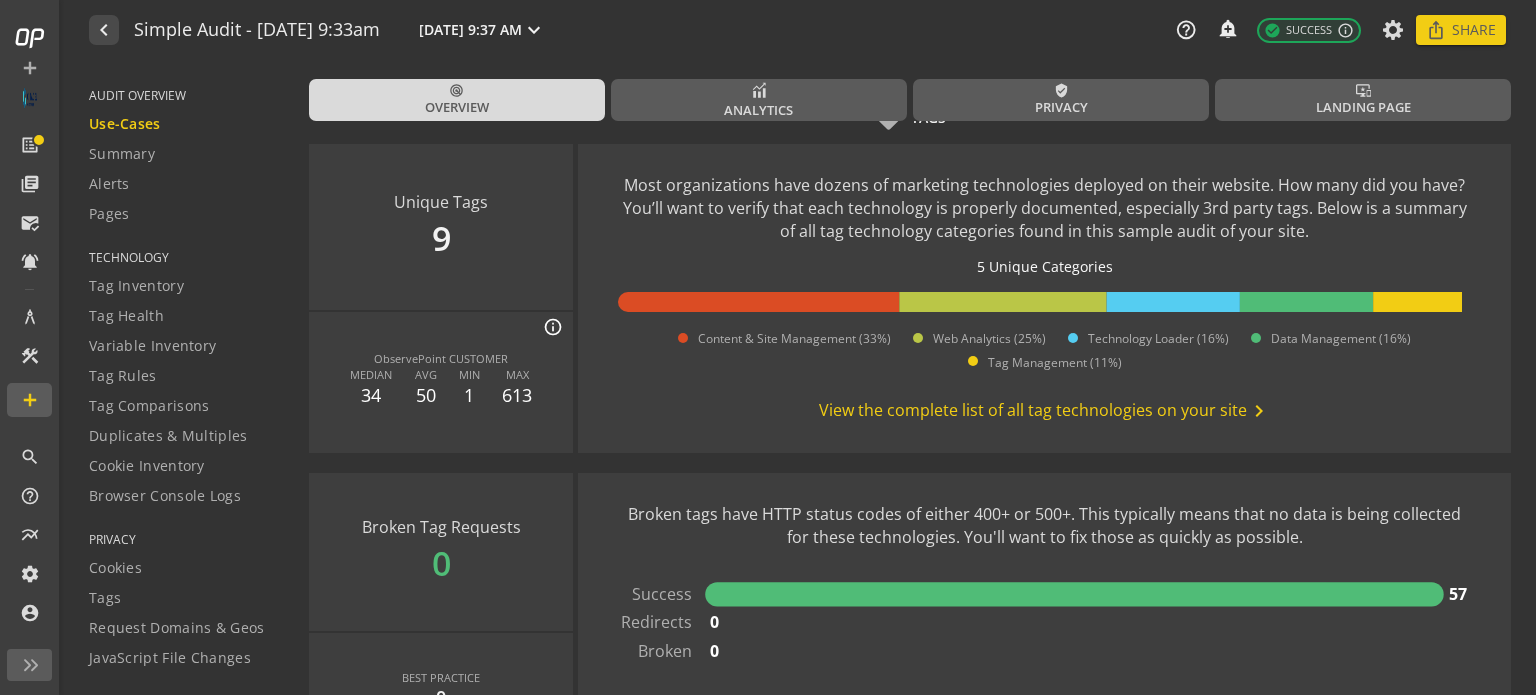 click 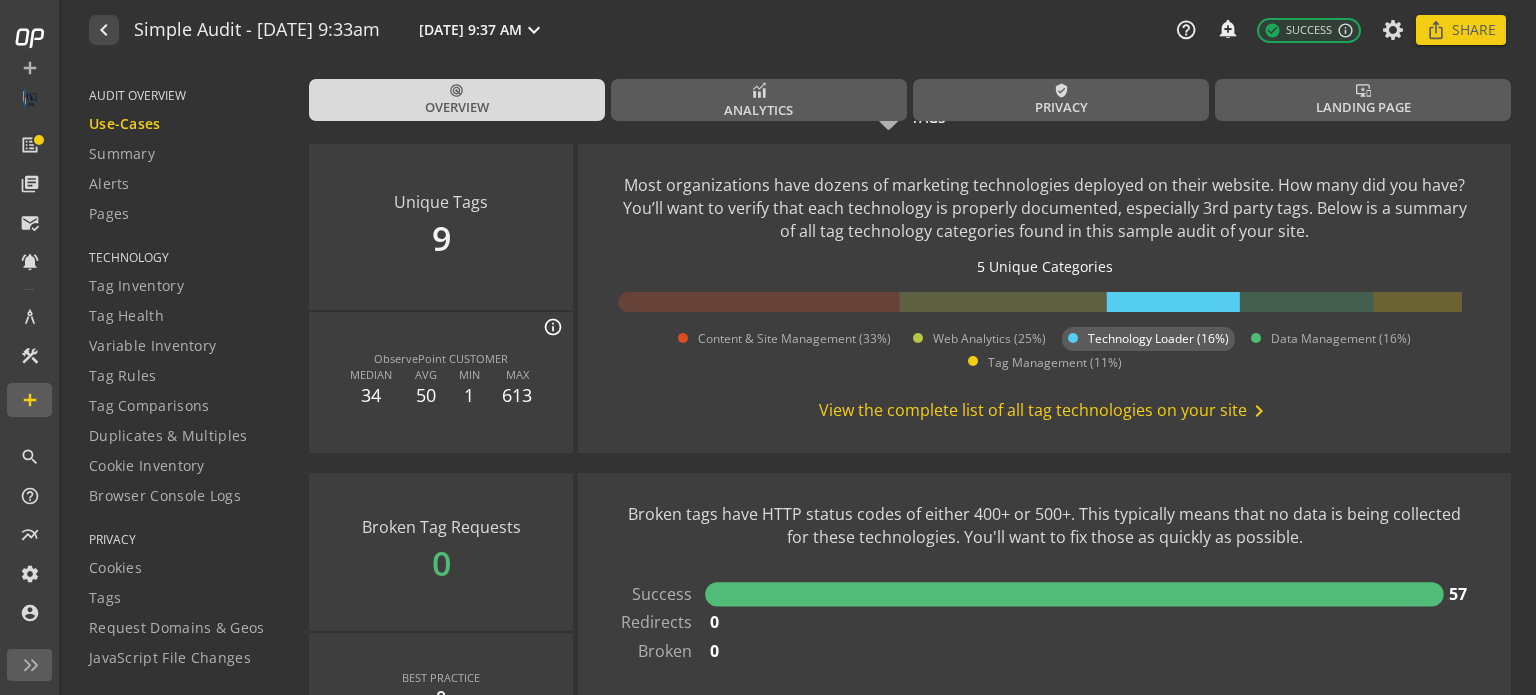 click 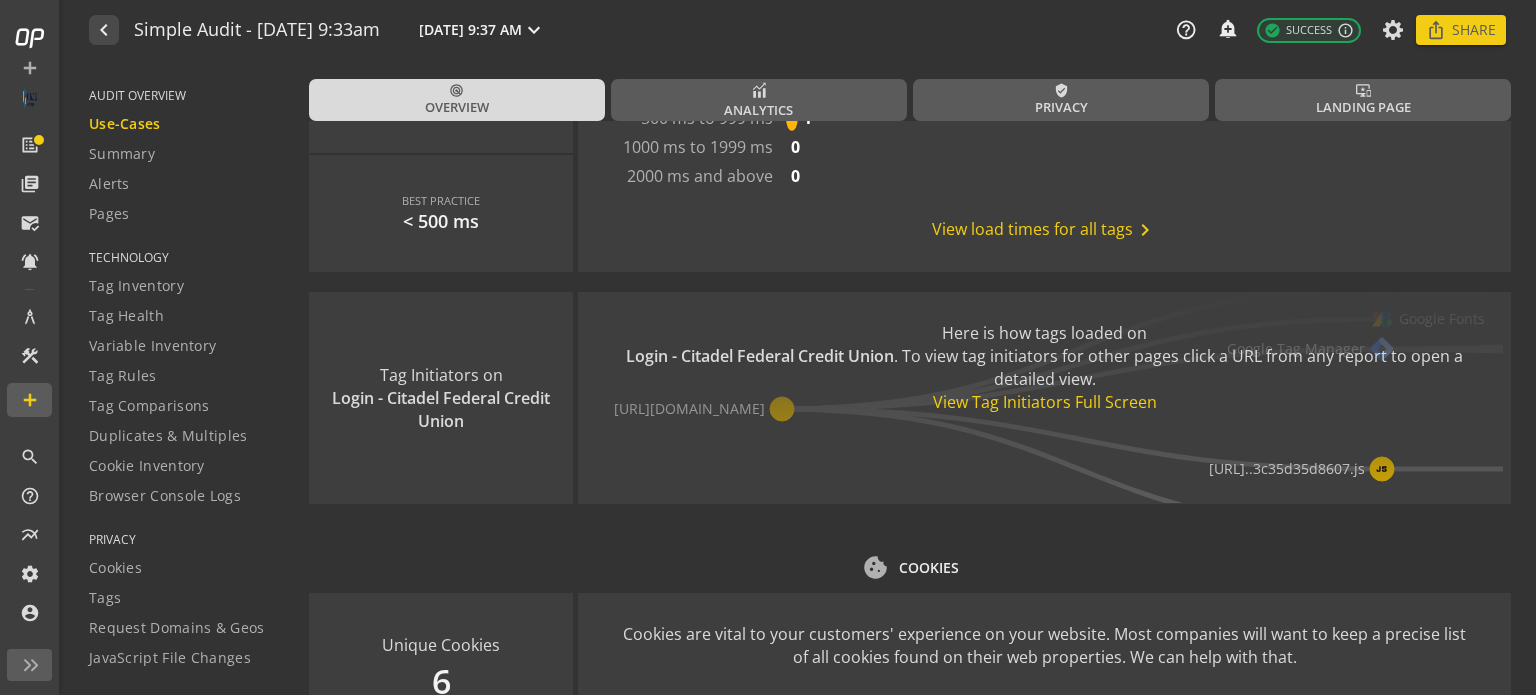 click on "View Tag Initiators Full Screen" 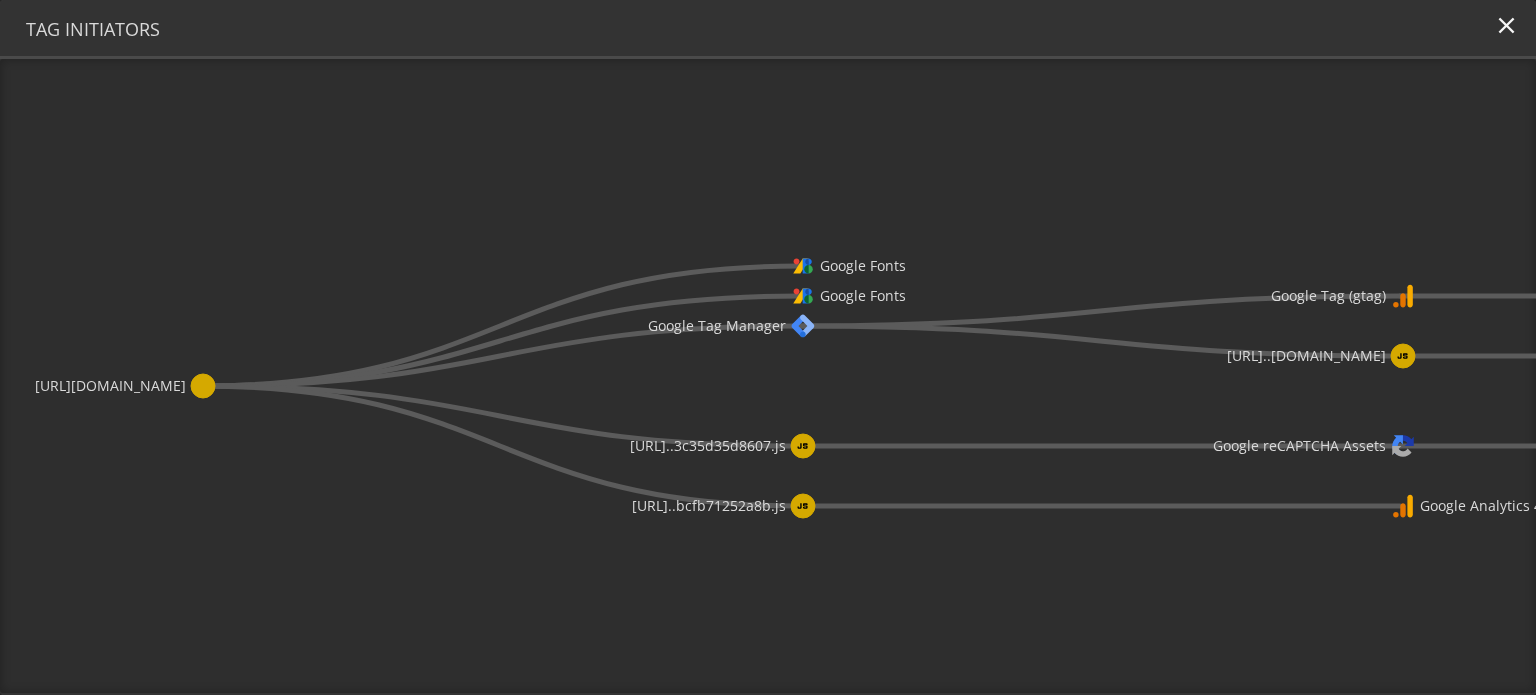 click 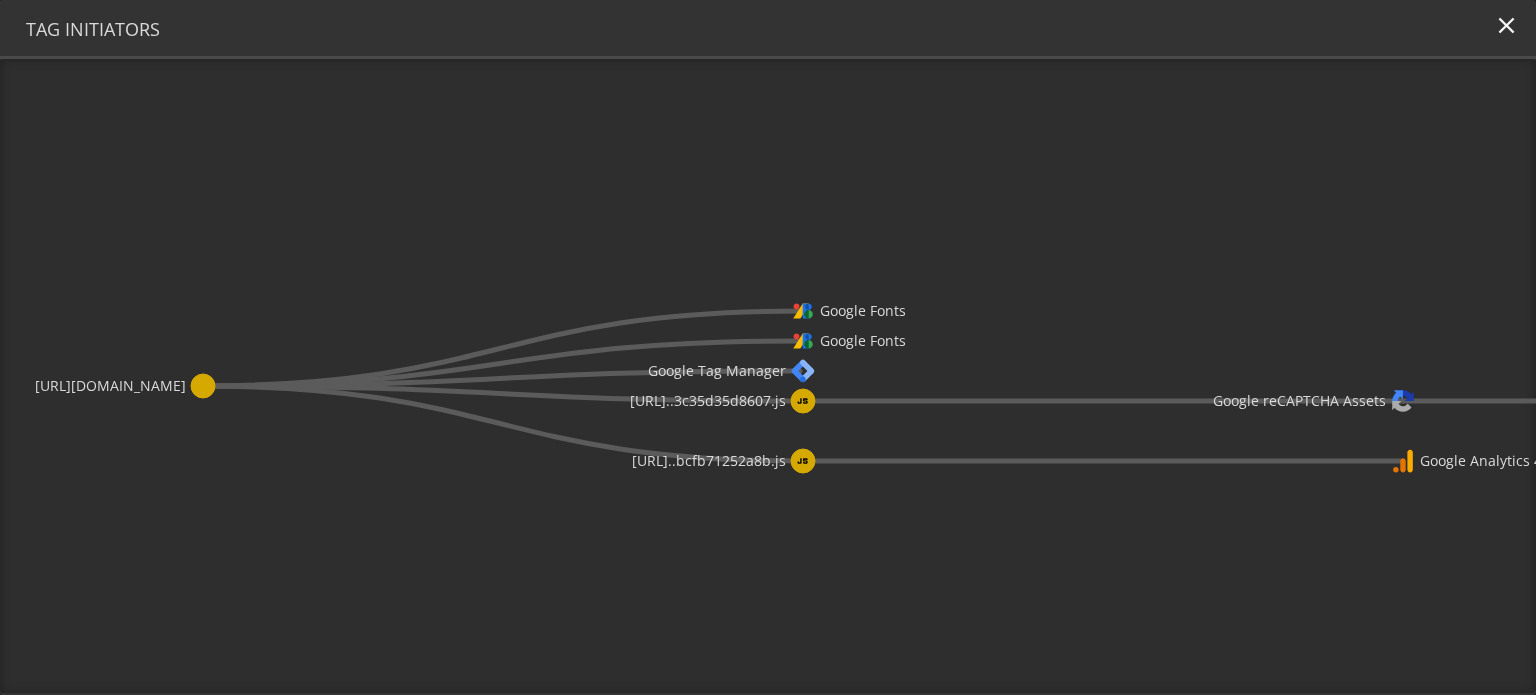 click 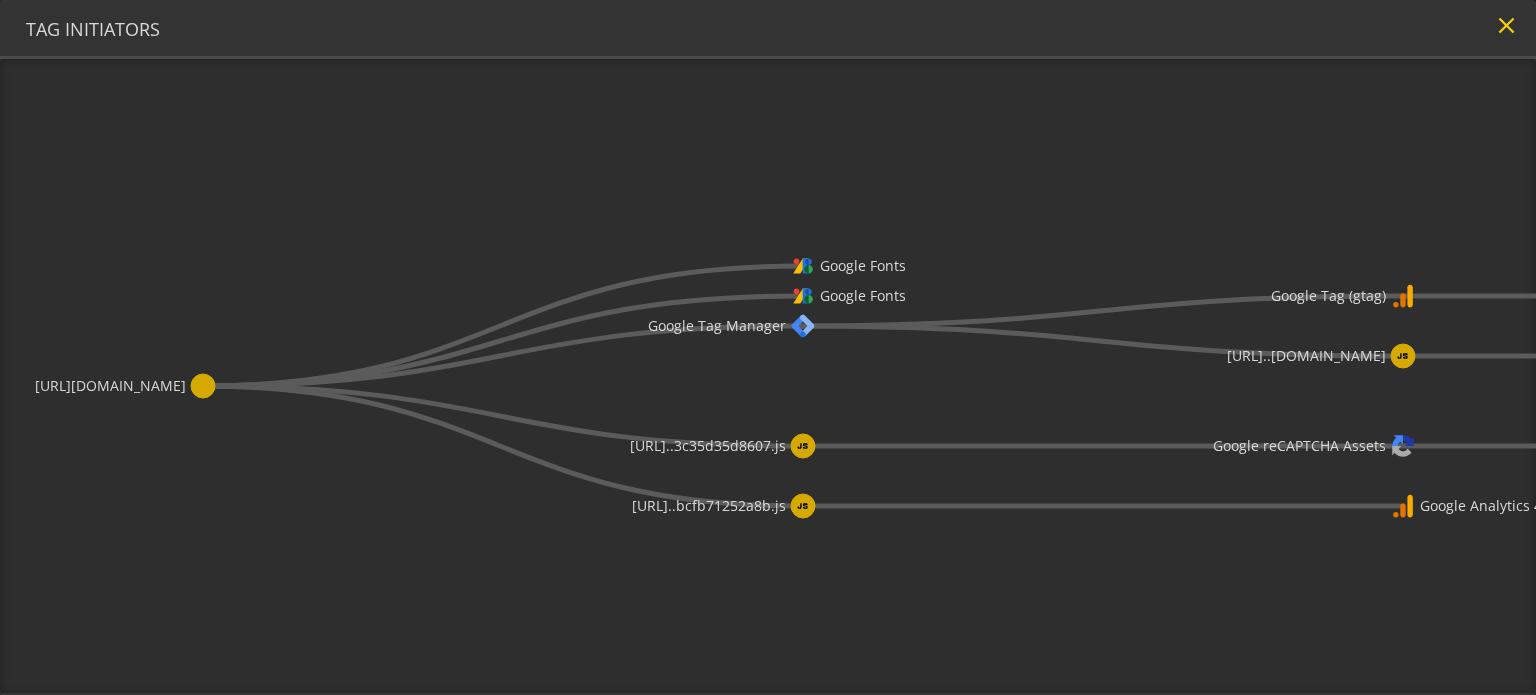 click on "close" at bounding box center [1506, 25] 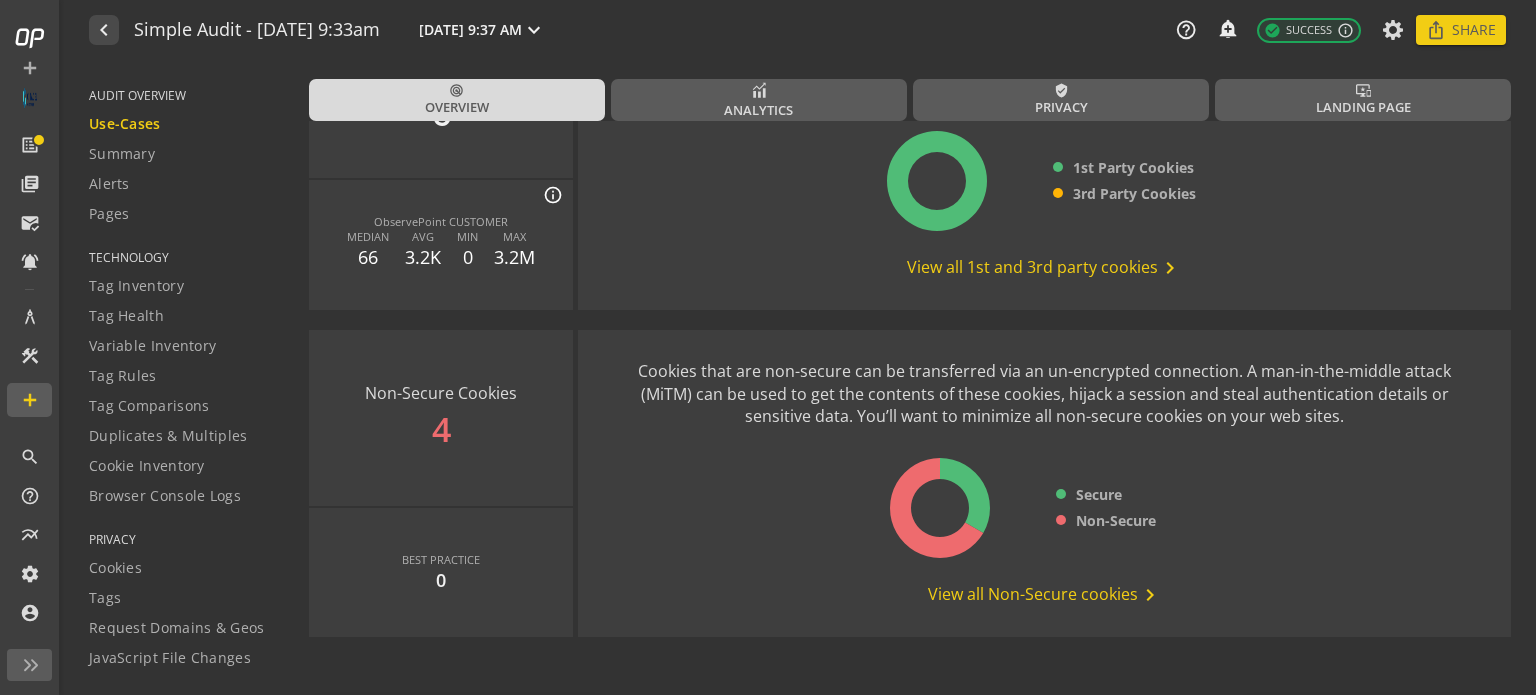 scroll, scrollTop: 2745, scrollLeft: 0, axis: vertical 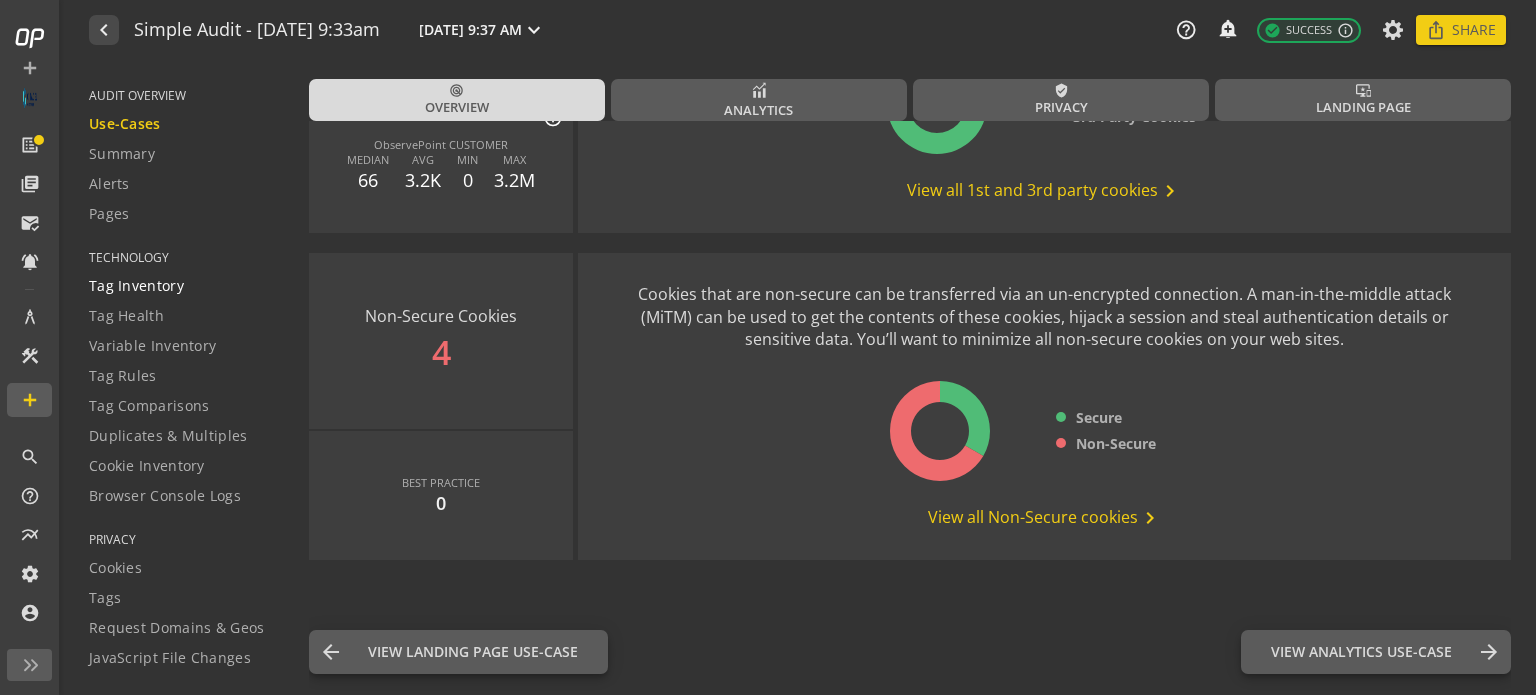 click on "Tag Inventory" 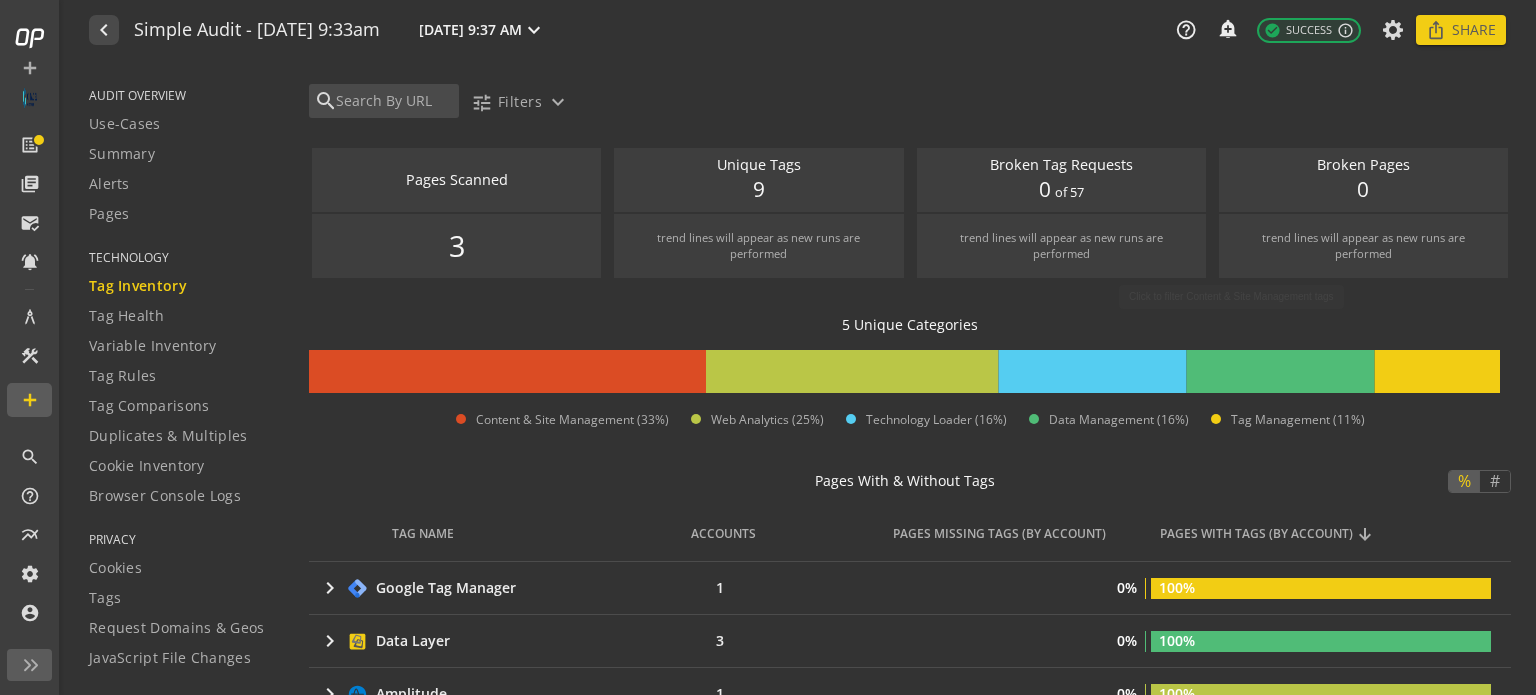 scroll, scrollTop: 400, scrollLeft: 0, axis: vertical 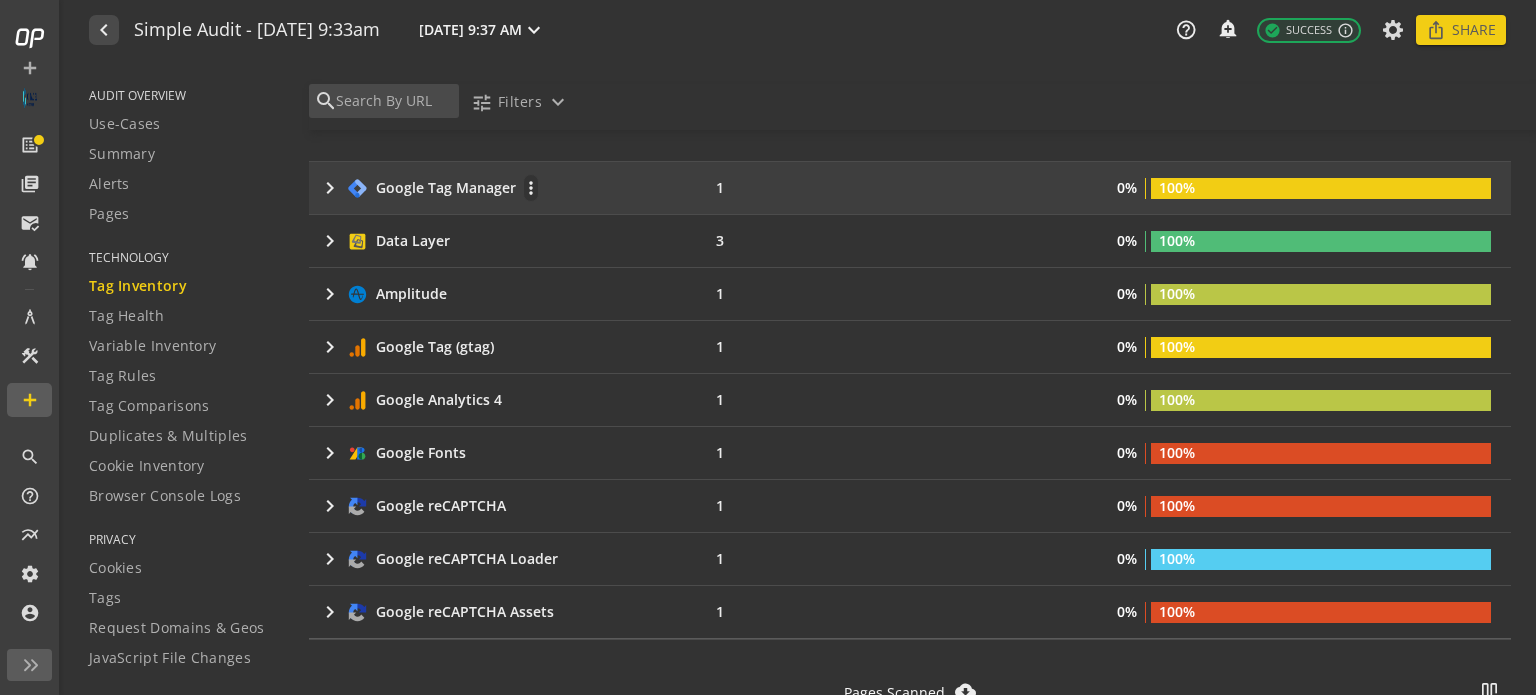 click on "keyboard_arrow_right" 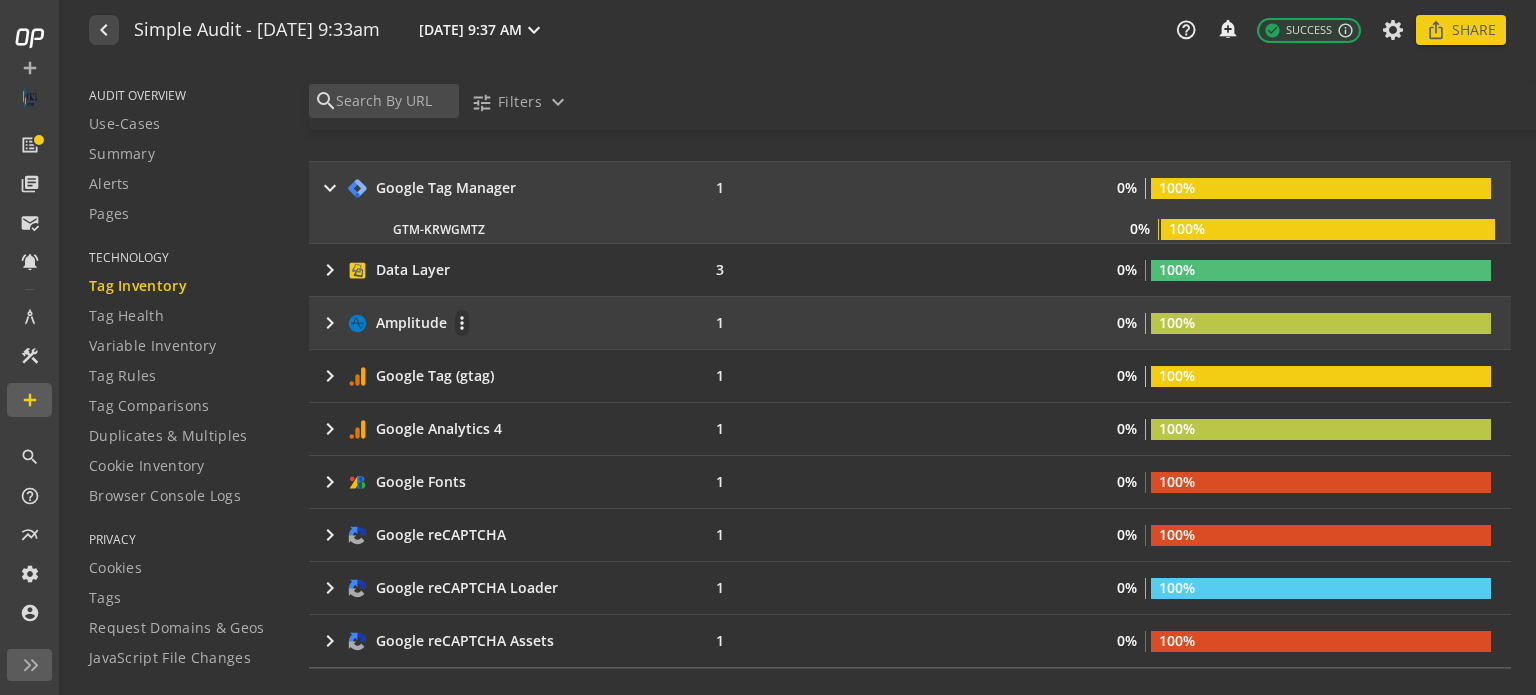 click on "keyboard_arrow_right" 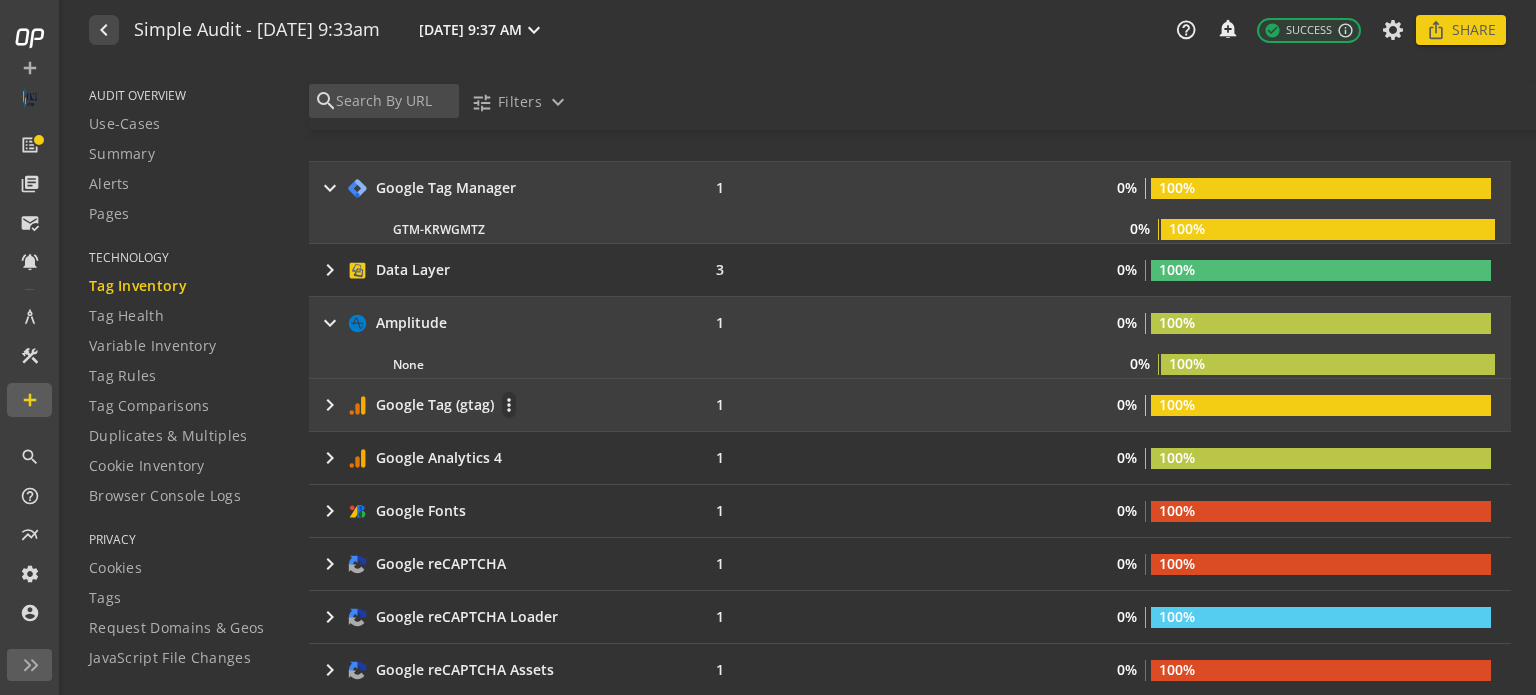 click on "keyboard_arrow_right" 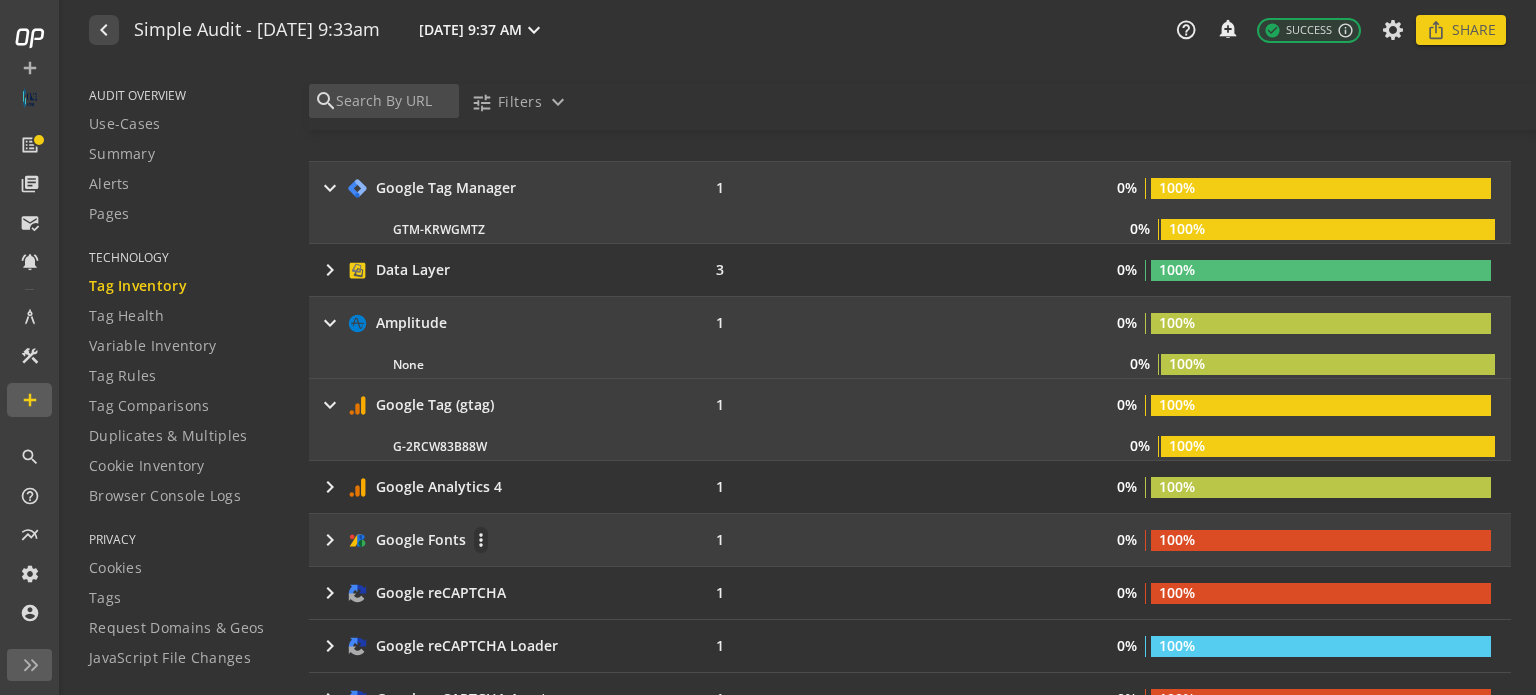 click on "keyboard_arrow_right" 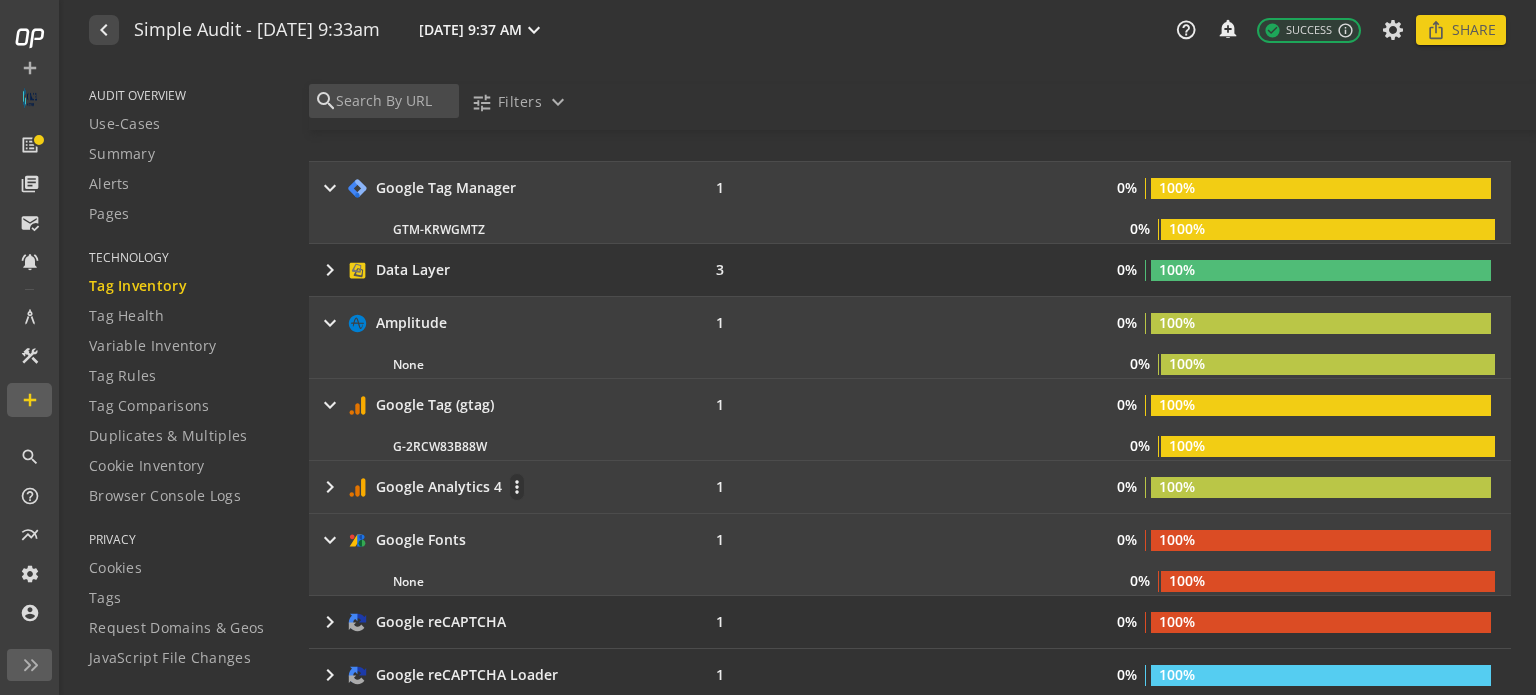 click on "keyboard_arrow_right" 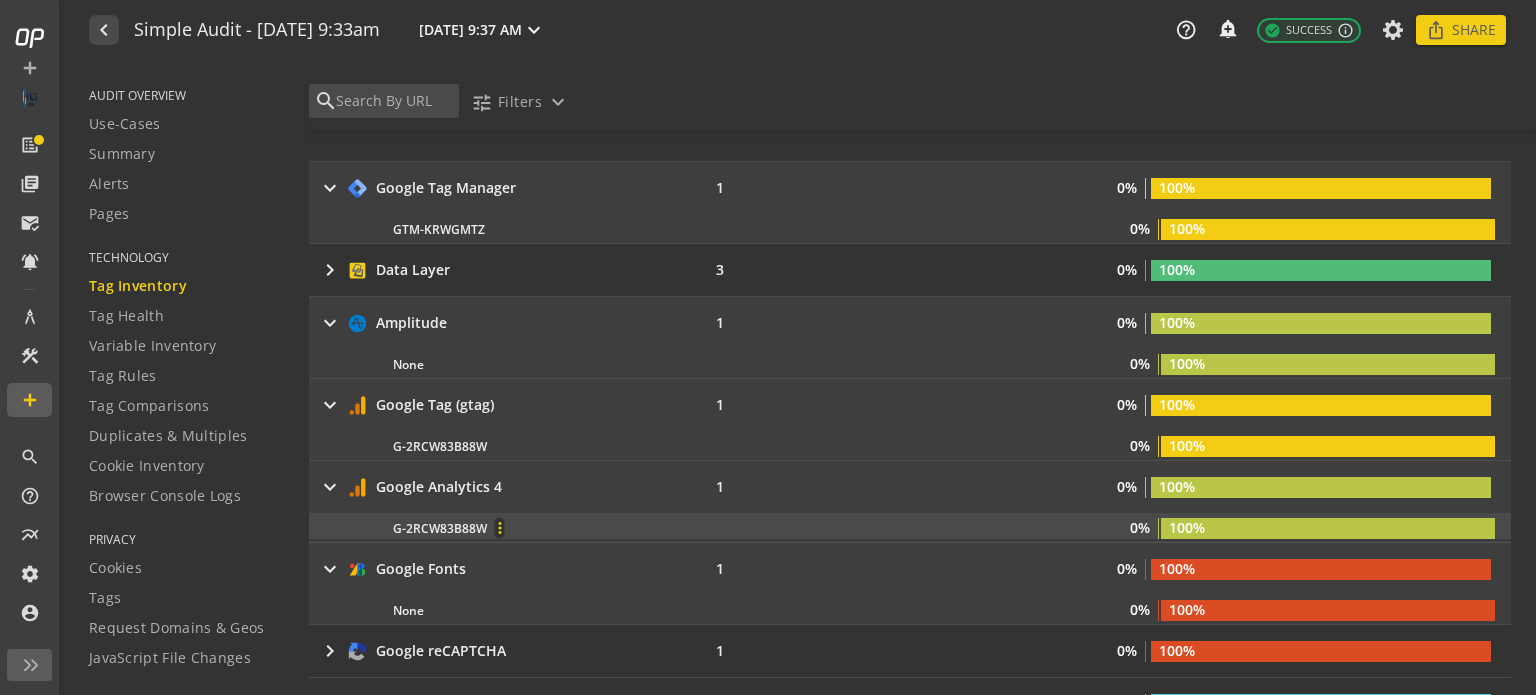 click 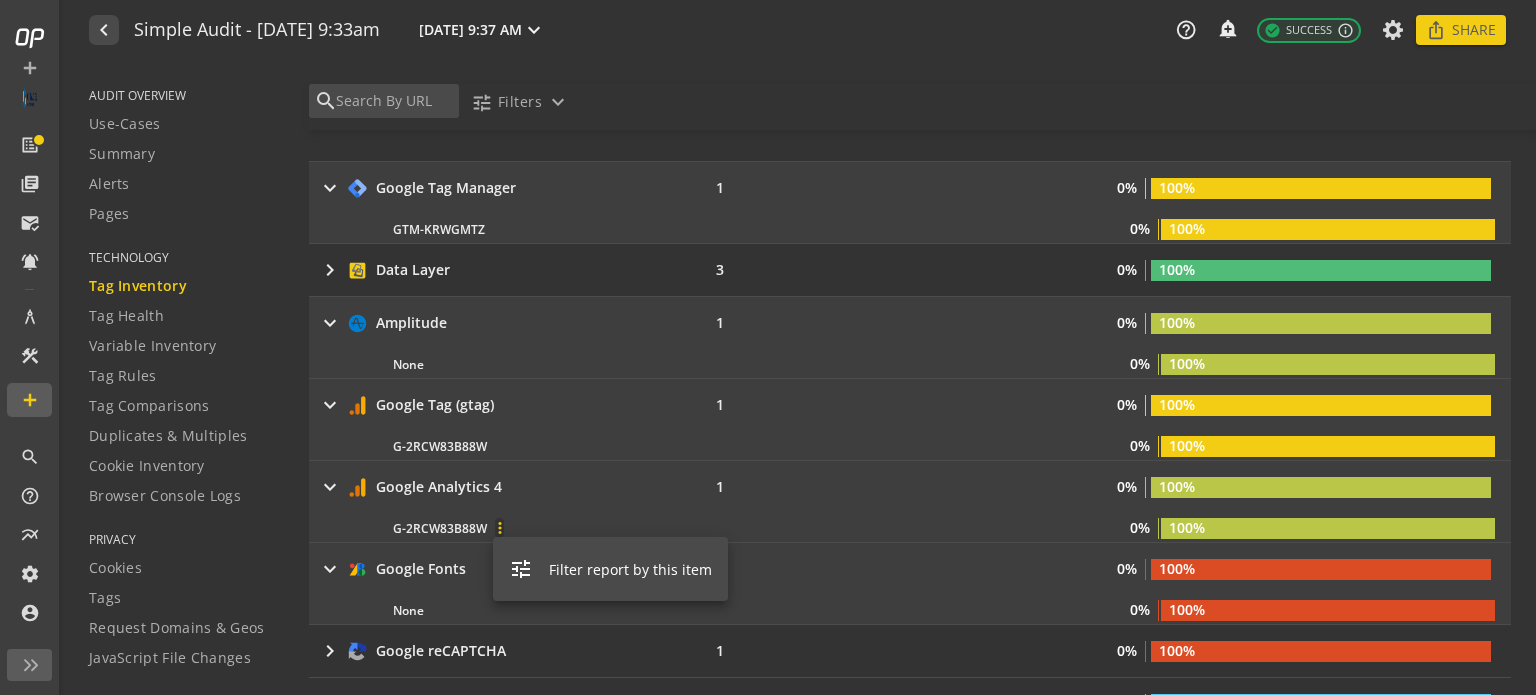 drag, startPoint x: 482, startPoint y: 225, endPoint x: 409, endPoint y: 227, distance: 73.02739 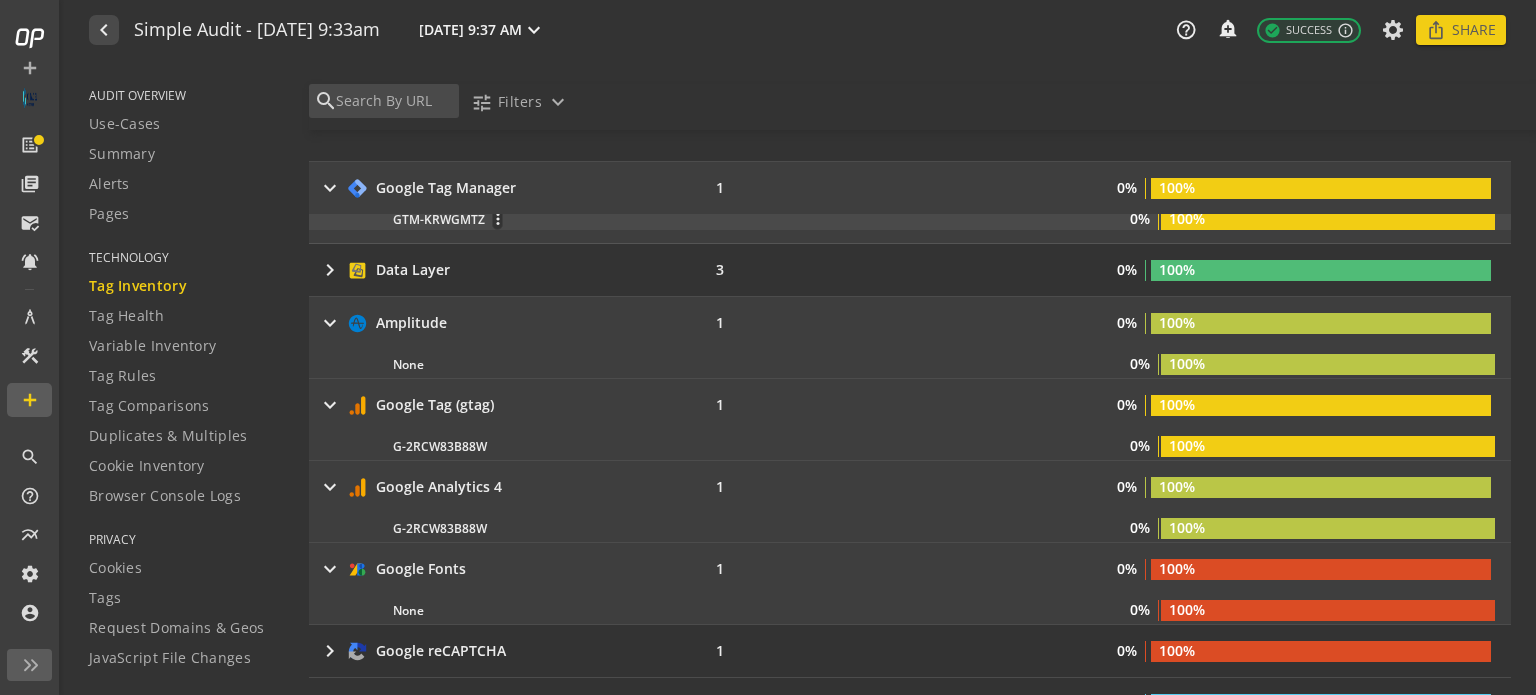 scroll, scrollTop: 12, scrollLeft: 0, axis: vertical 